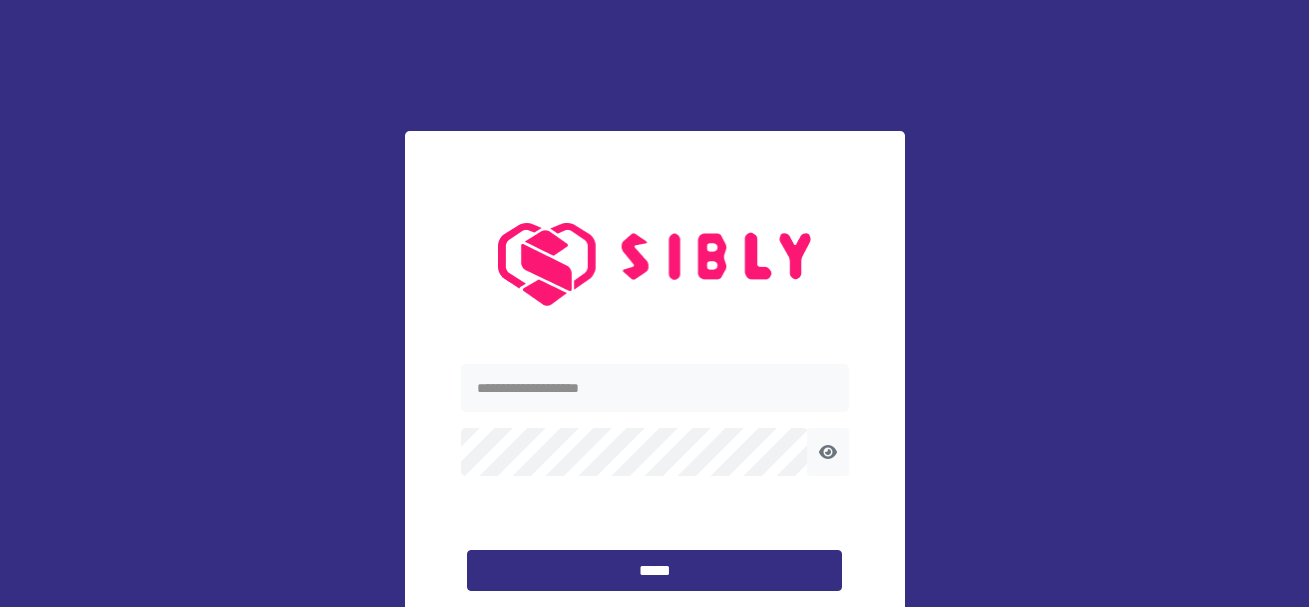 scroll, scrollTop: 0, scrollLeft: 0, axis: both 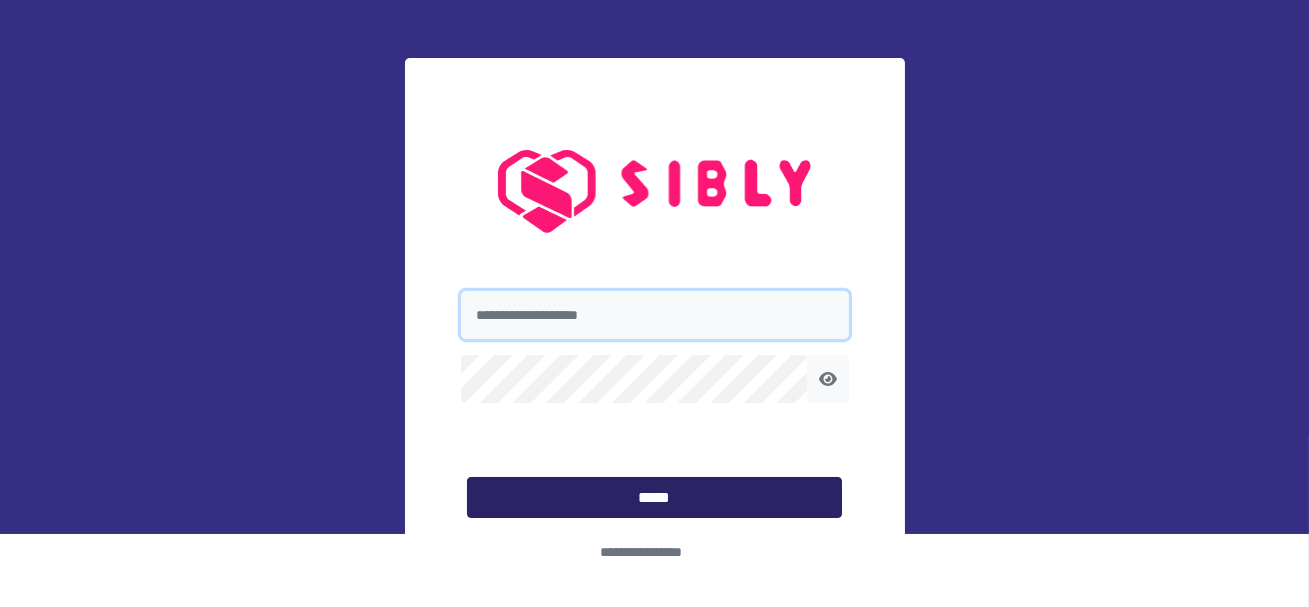 type on "**********" 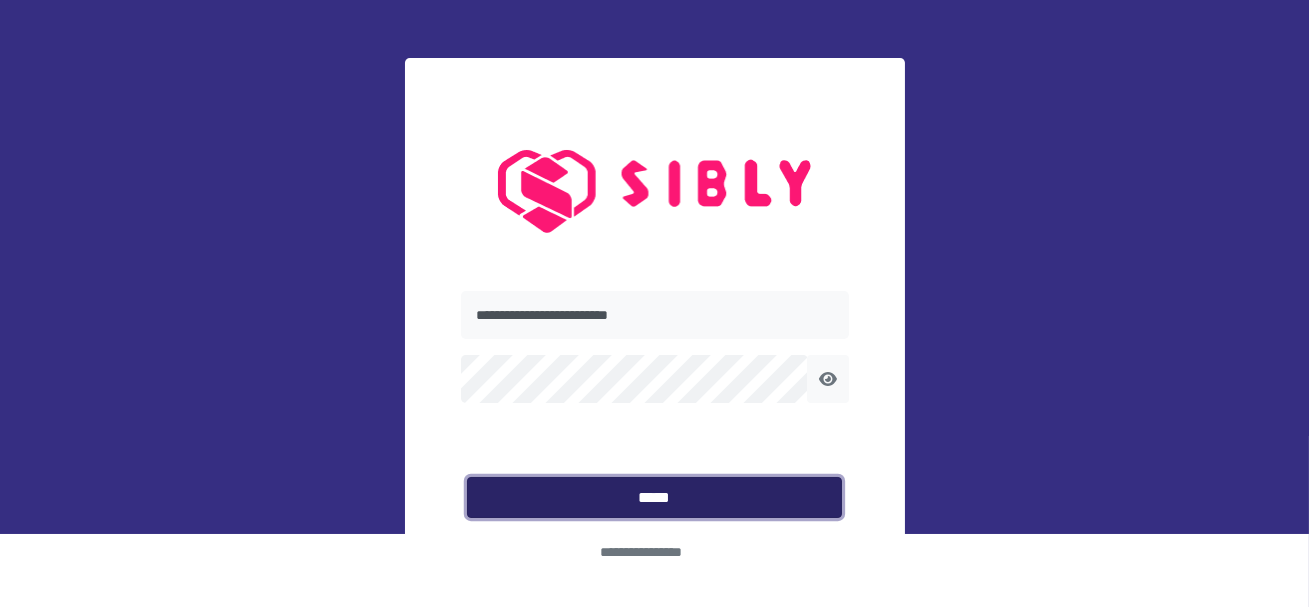 click on "*****" at bounding box center [654, 498] 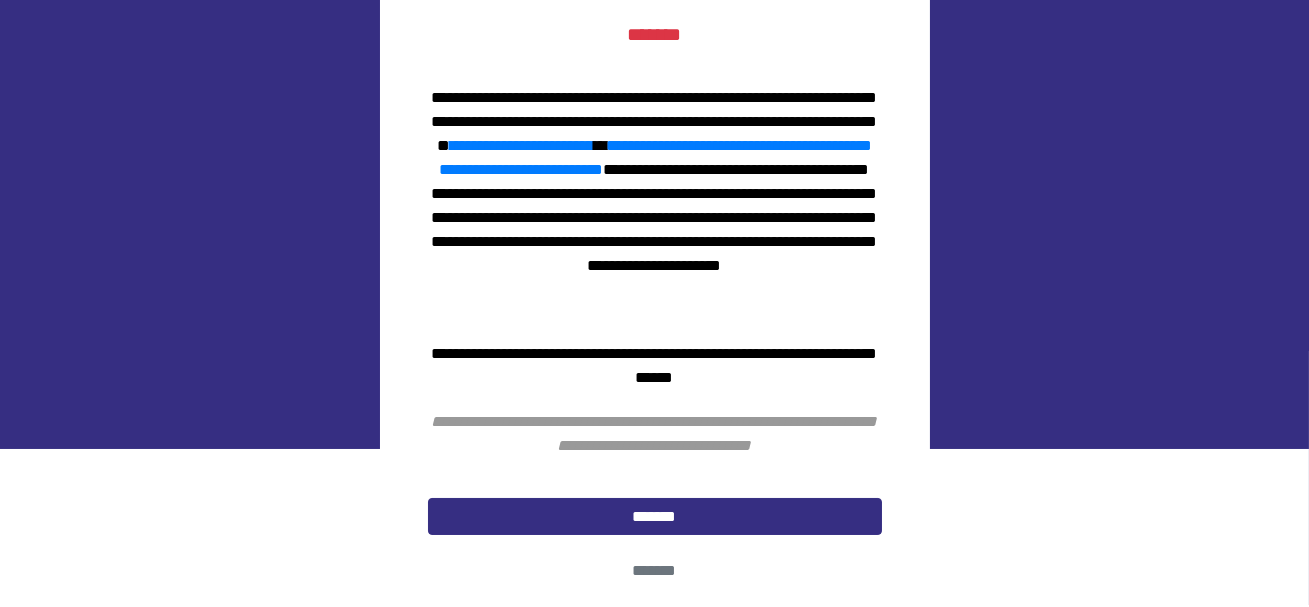scroll, scrollTop: 184, scrollLeft: 0, axis: vertical 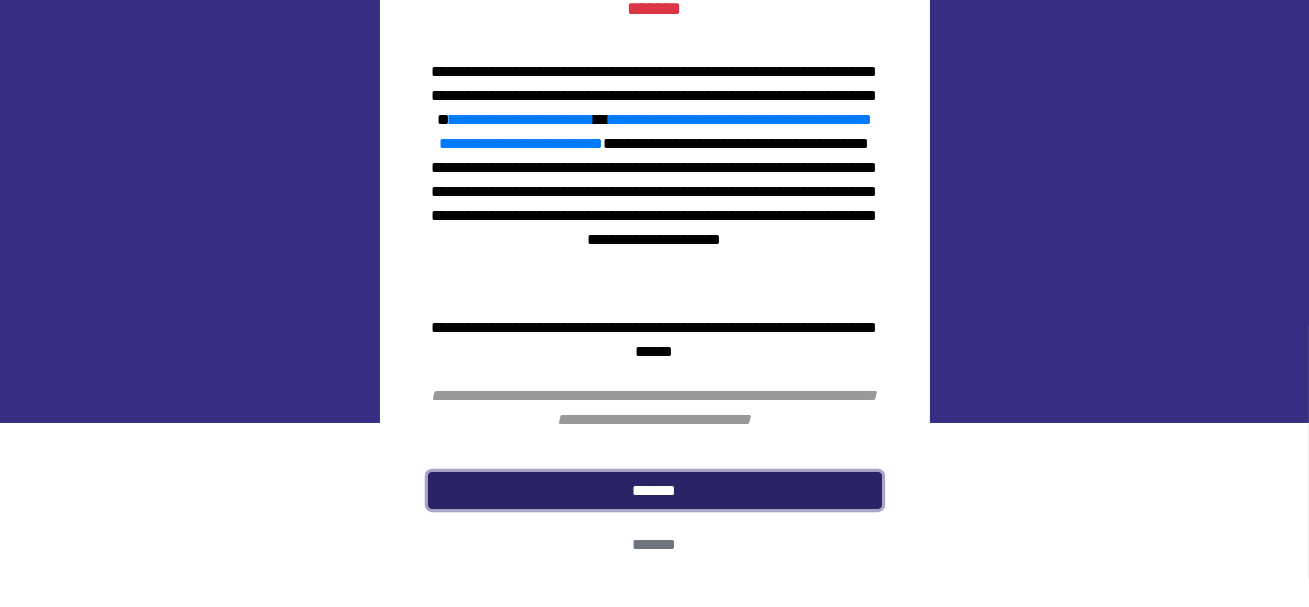 click on "*******" at bounding box center (655, 491) 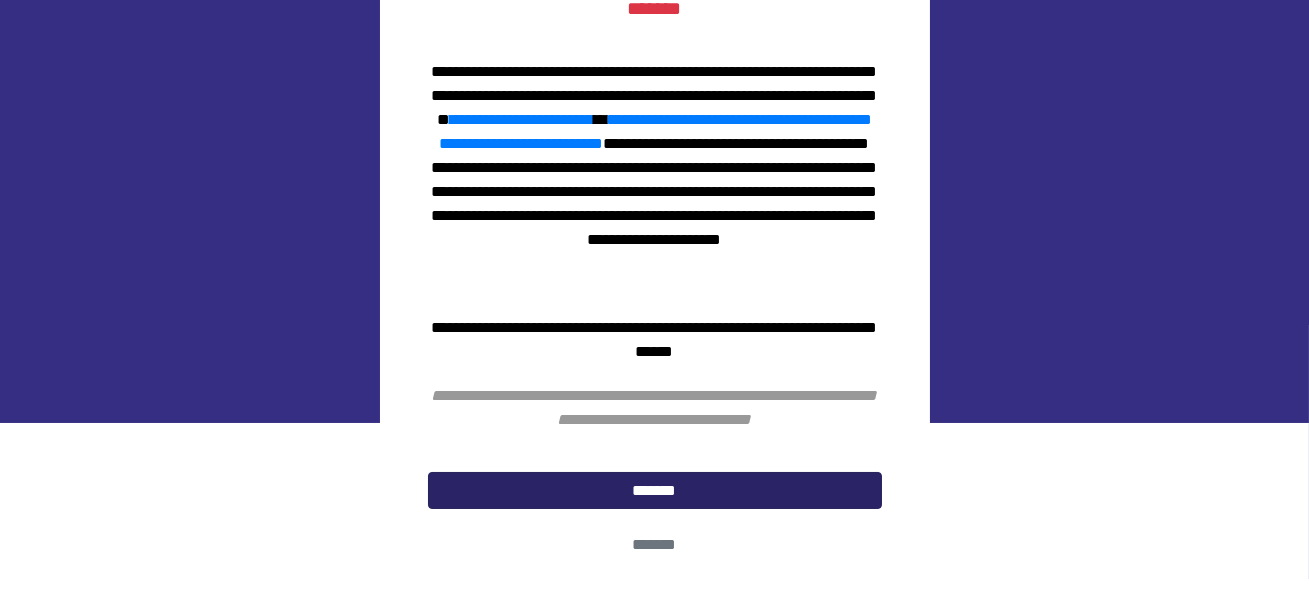 scroll, scrollTop: 0, scrollLeft: 0, axis: both 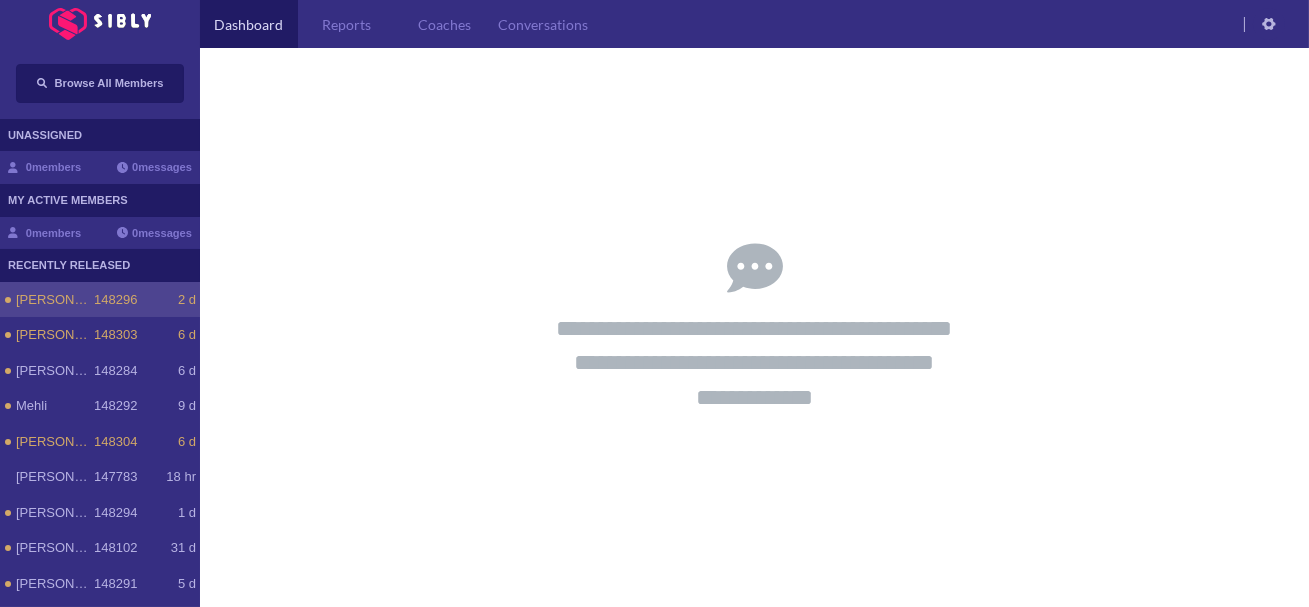 click on "[PERSON_NAME] 148296 2 d" at bounding box center [106, 300] 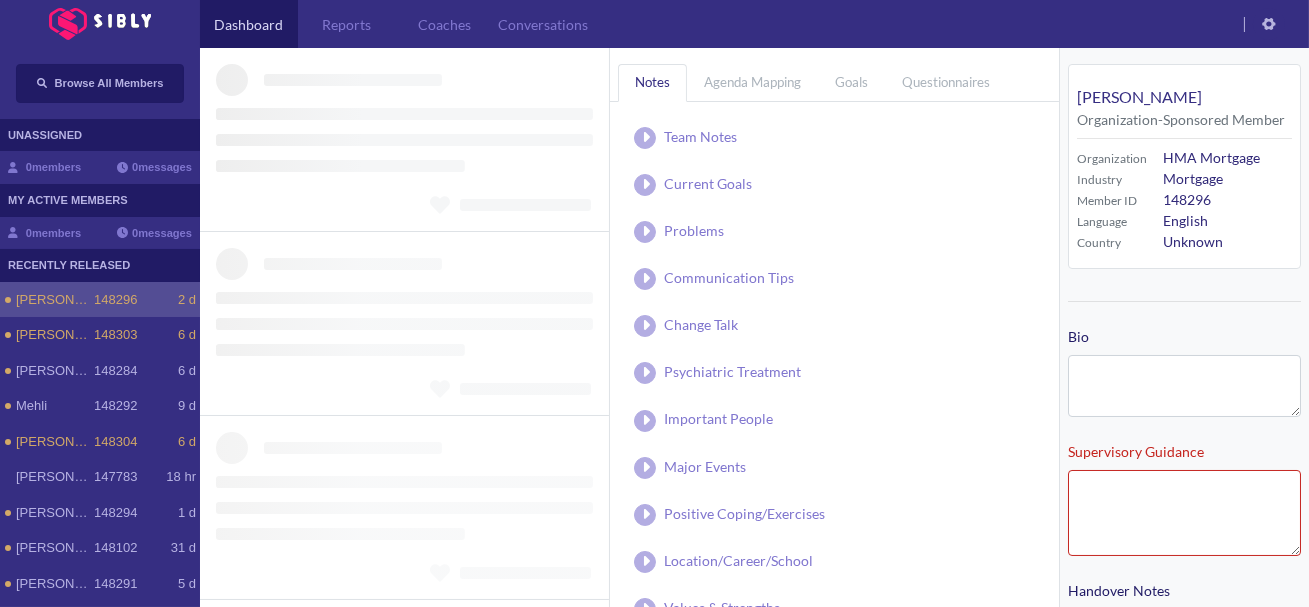 type on "**********" 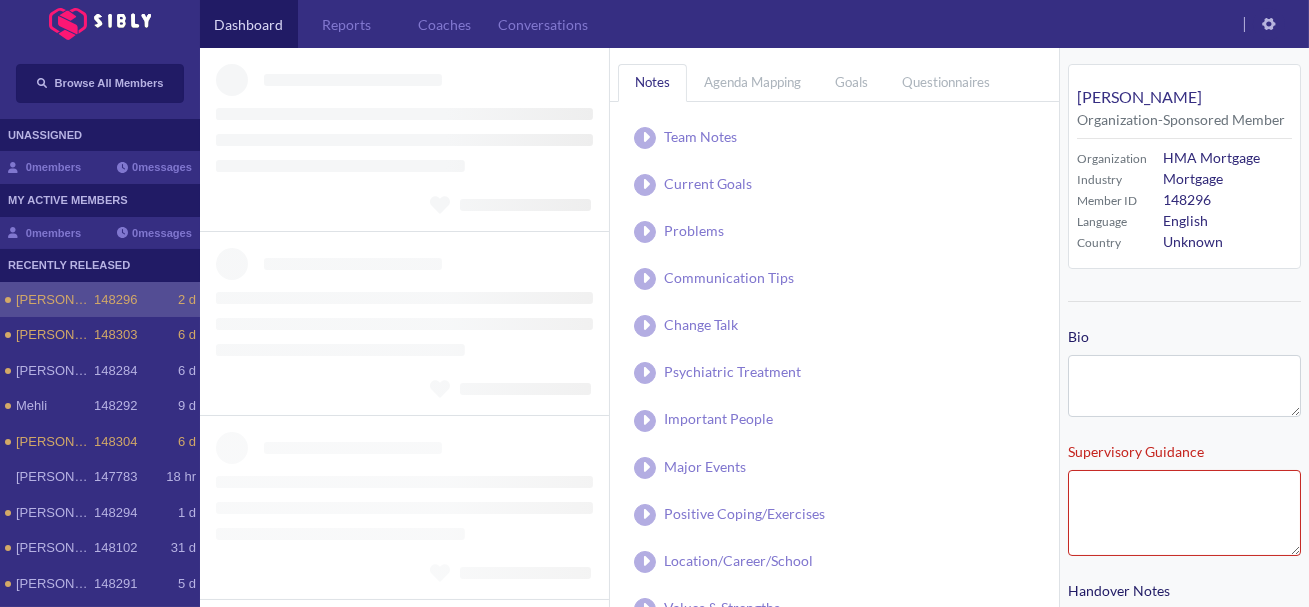 type on "**********" 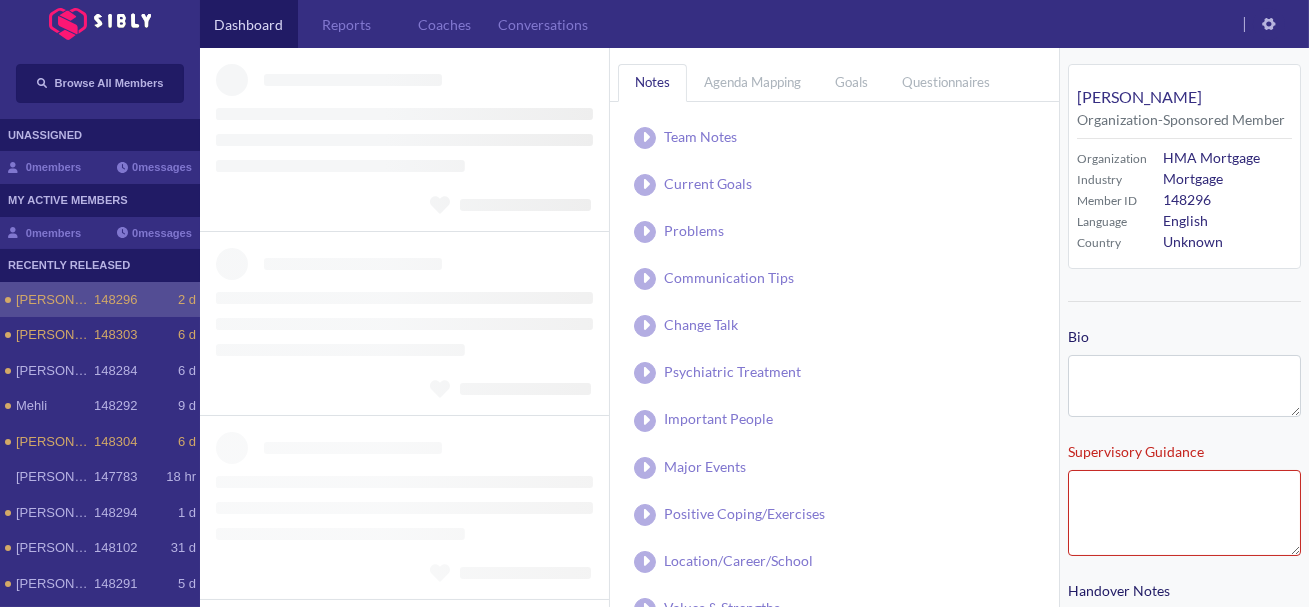 type on "**********" 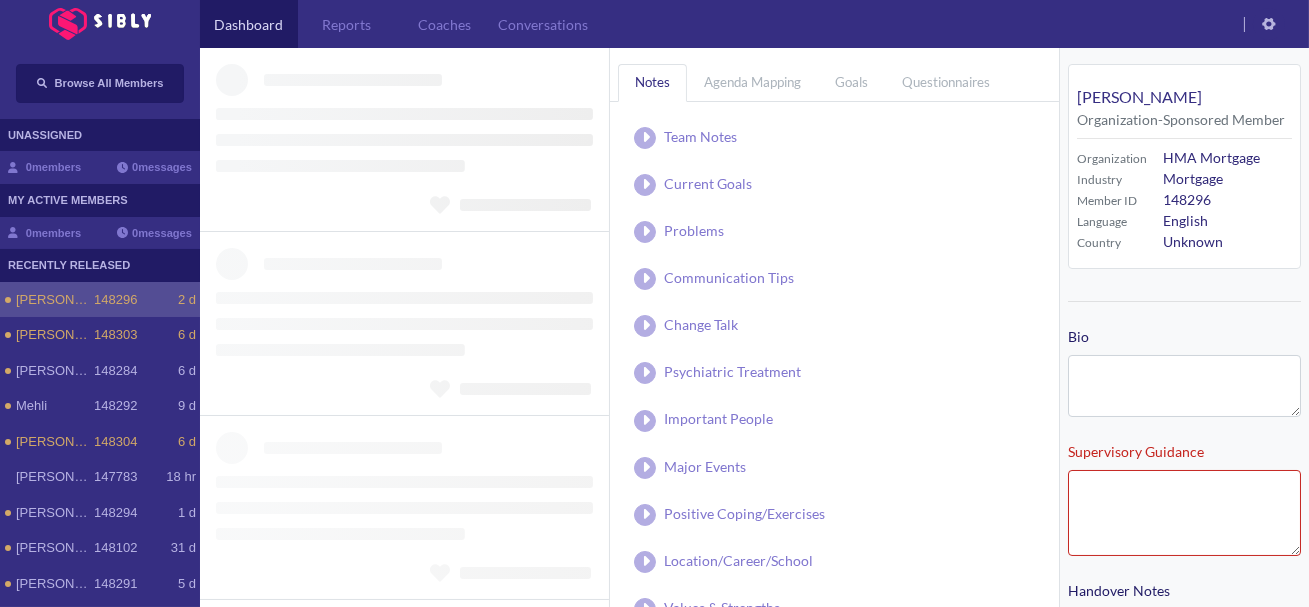 type on "**********" 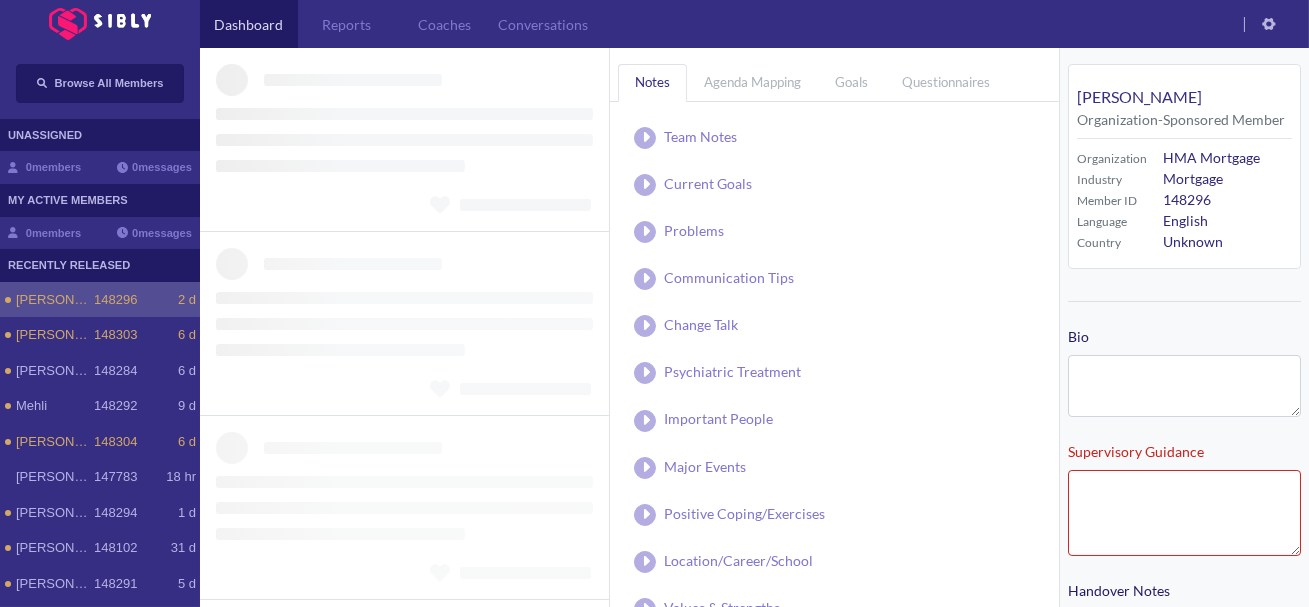 type on "**********" 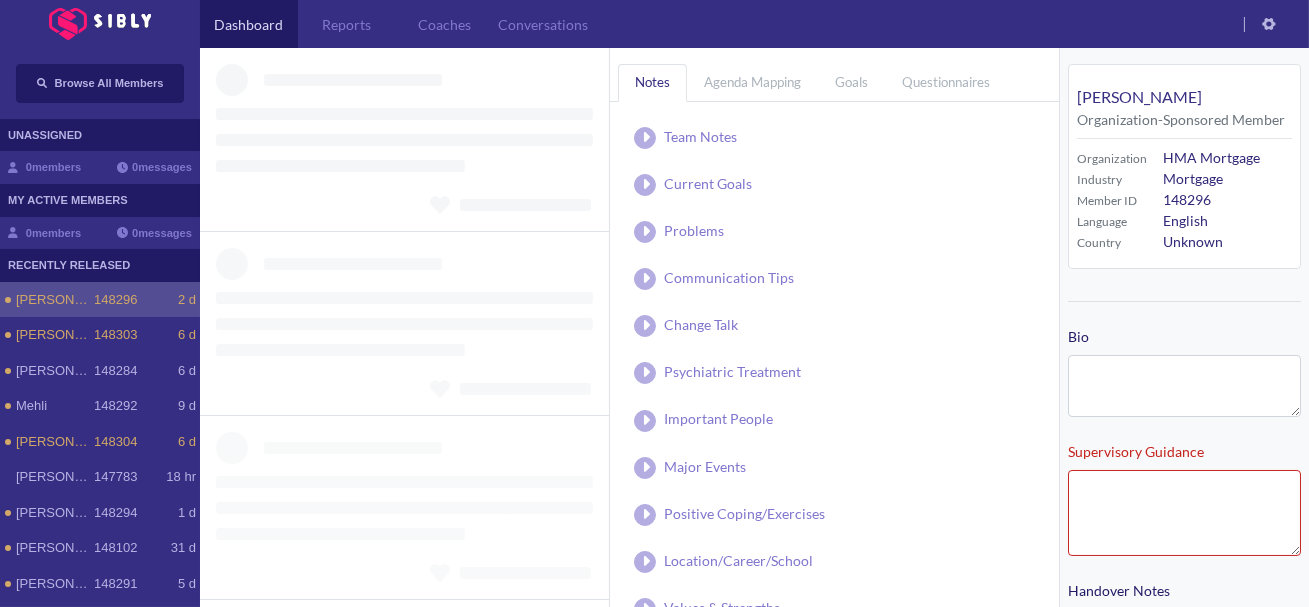type on "**********" 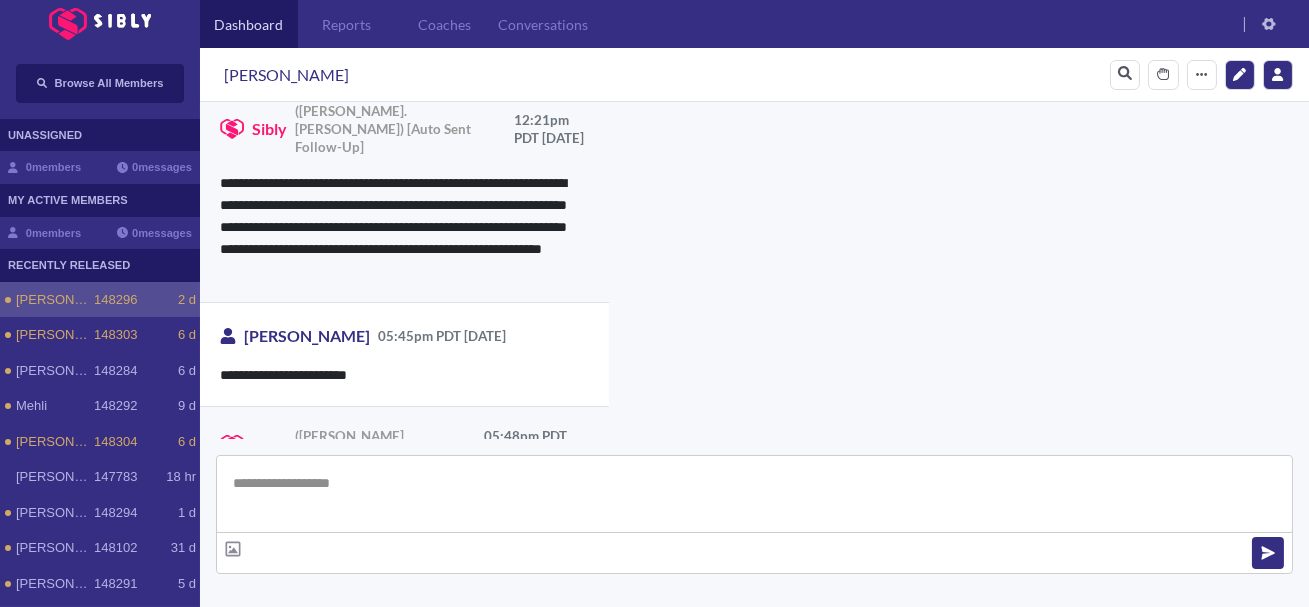 scroll, scrollTop: 4797, scrollLeft: 0, axis: vertical 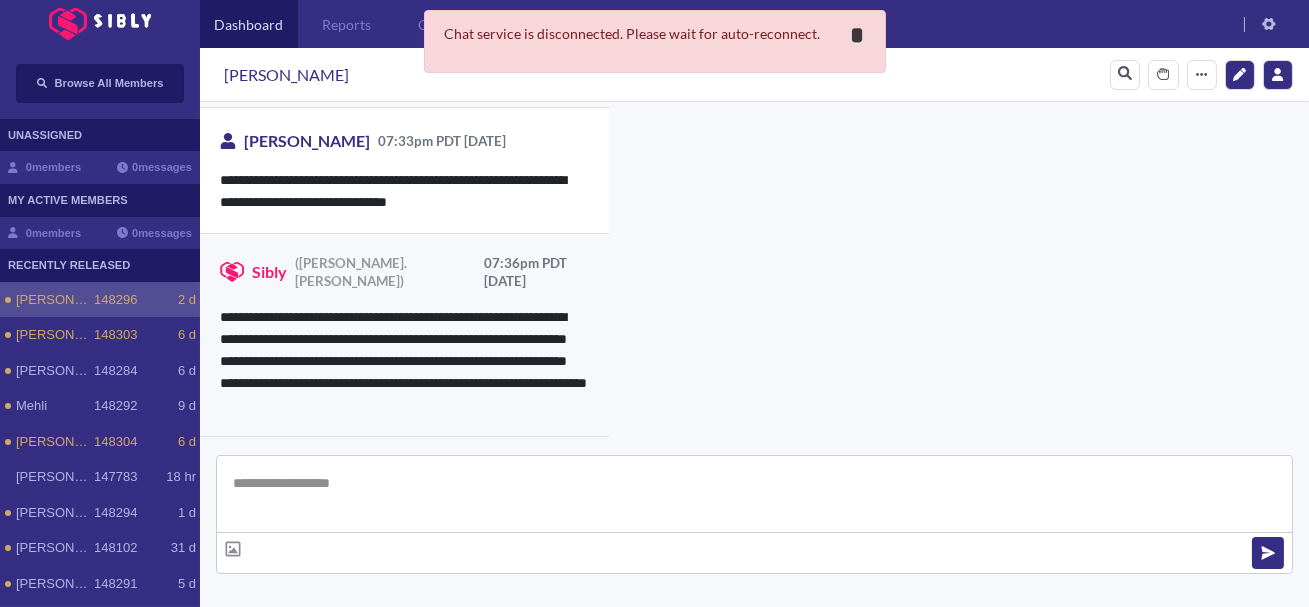 click on "*" at bounding box center (858, 35) 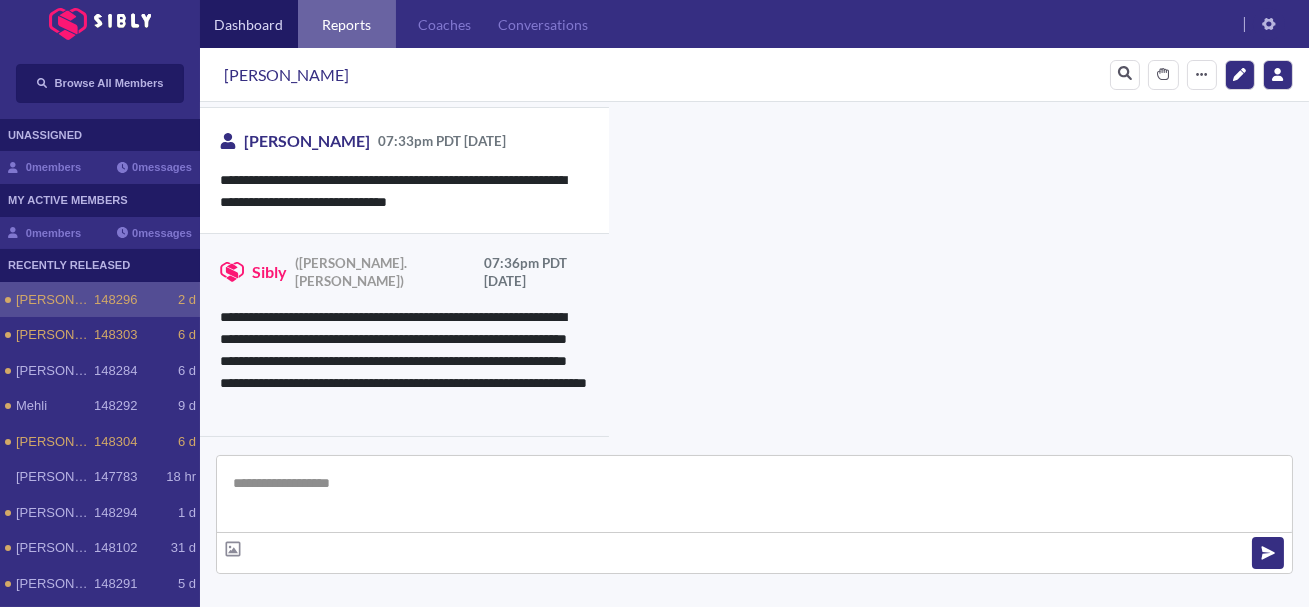 click on "Reports" at bounding box center (347, 24) 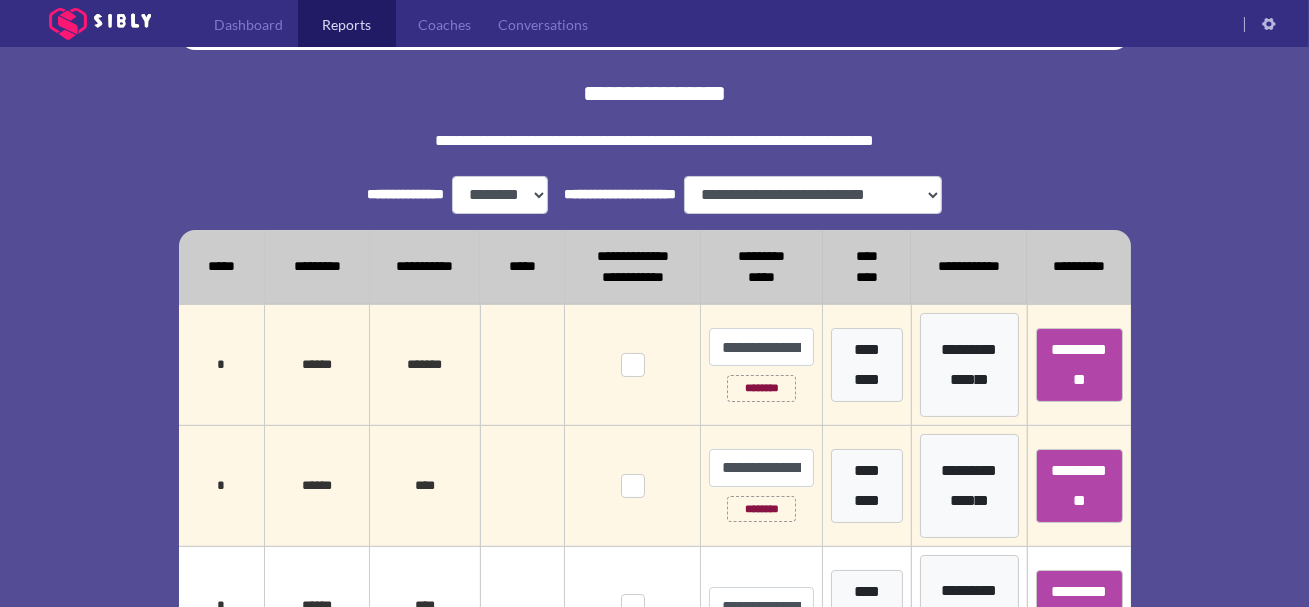 scroll, scrollTop: 300, scrollLeft: 0, axis: vertical 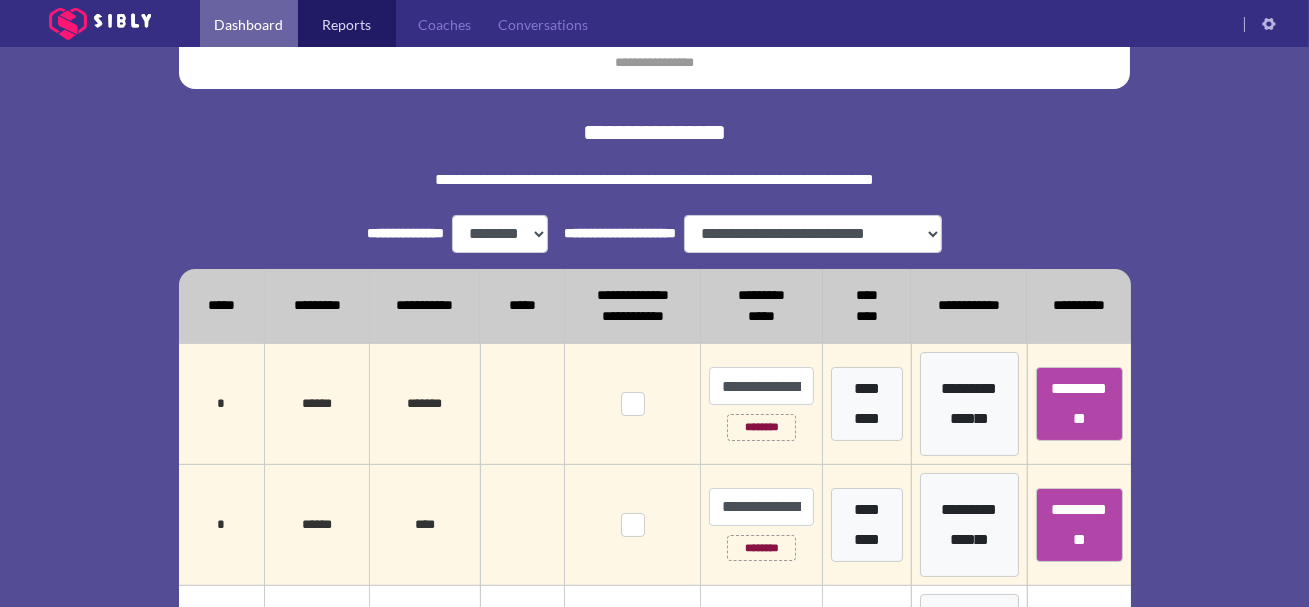 click on "Dashboard" at bounding box center (249, 24) 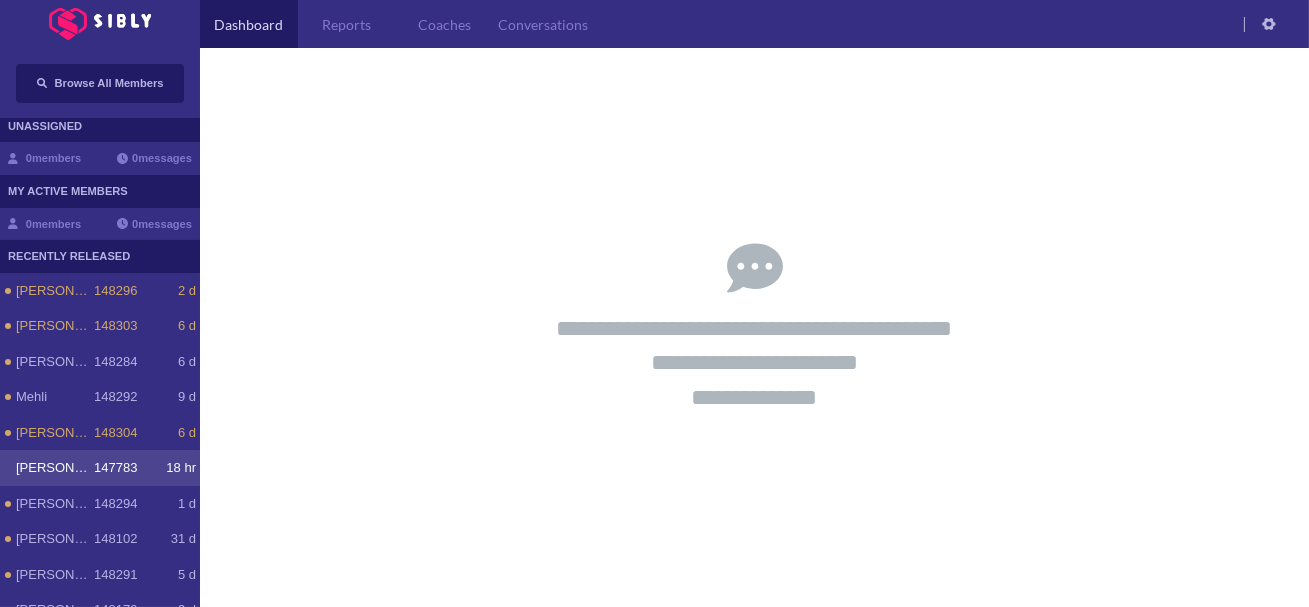 scroll, scrollTop: 0, scrollLeft: 0, axis: both 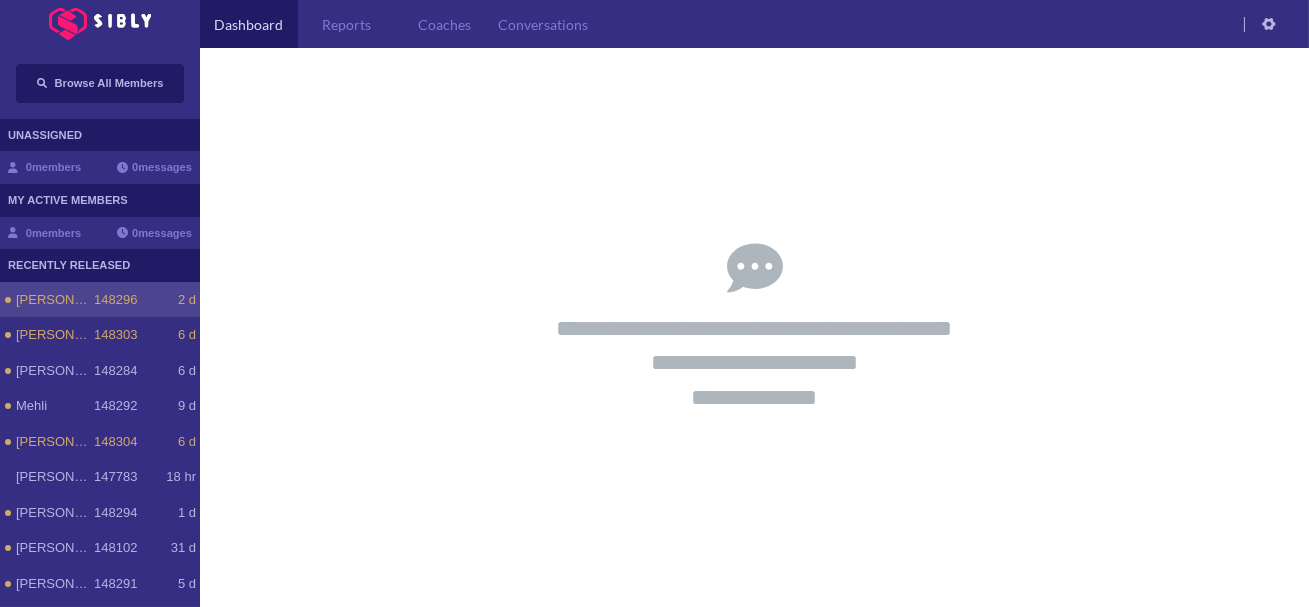 click on "148296" at bounding box center [115, 300] 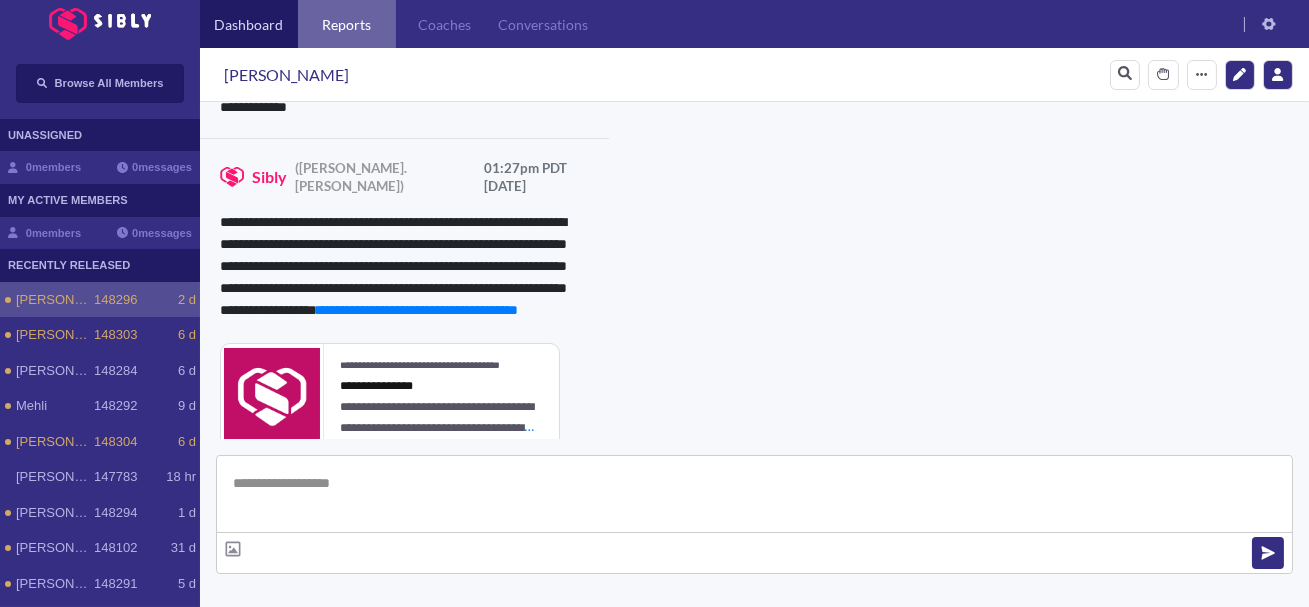scroll, scrollTop: 4797, scrollLeft: 0, axis: vertical 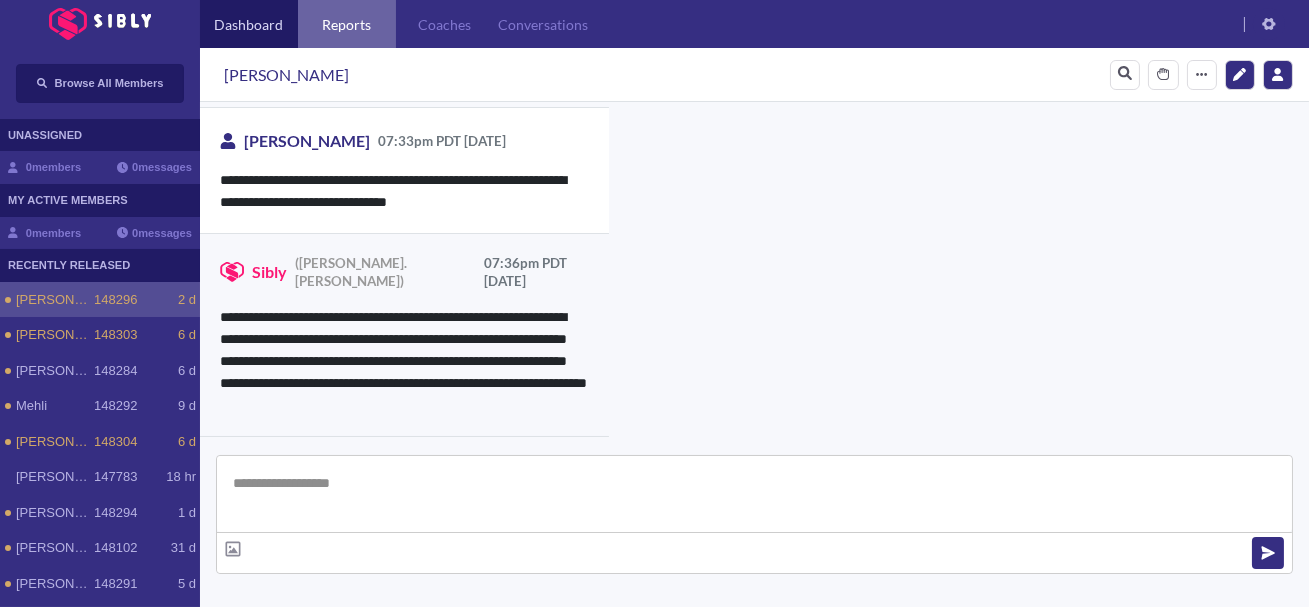 click on "Reports" at bounding box center [347, 24] 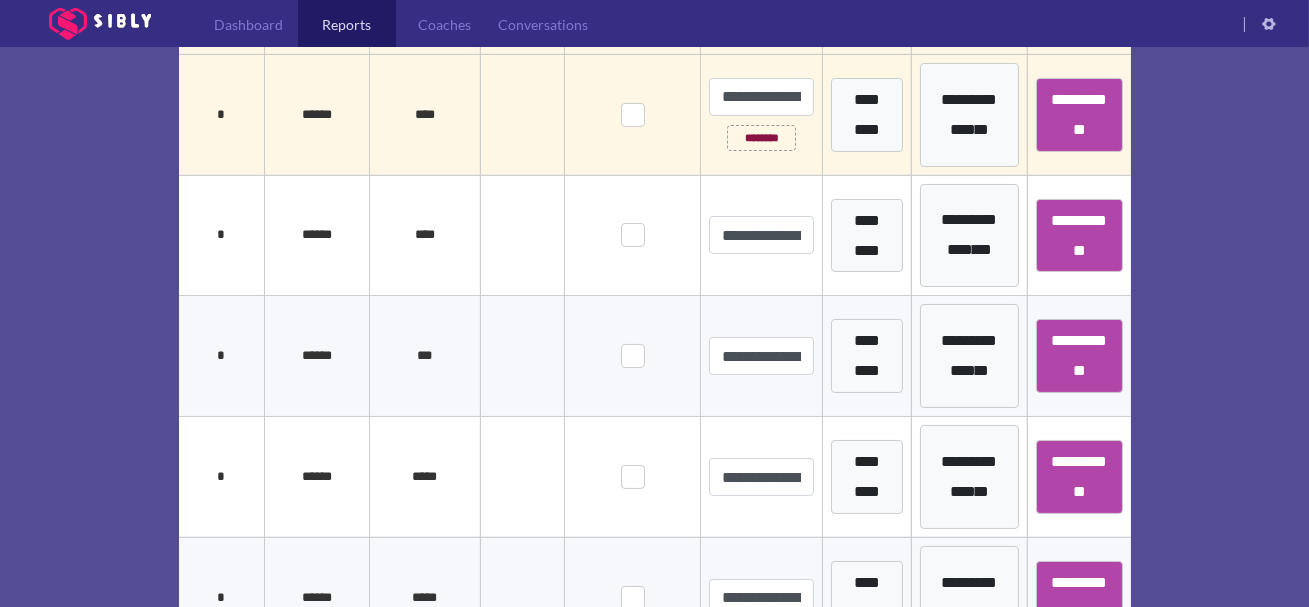 scroll, scrollTop: 711, scrollLeft: 0, axis: vertical 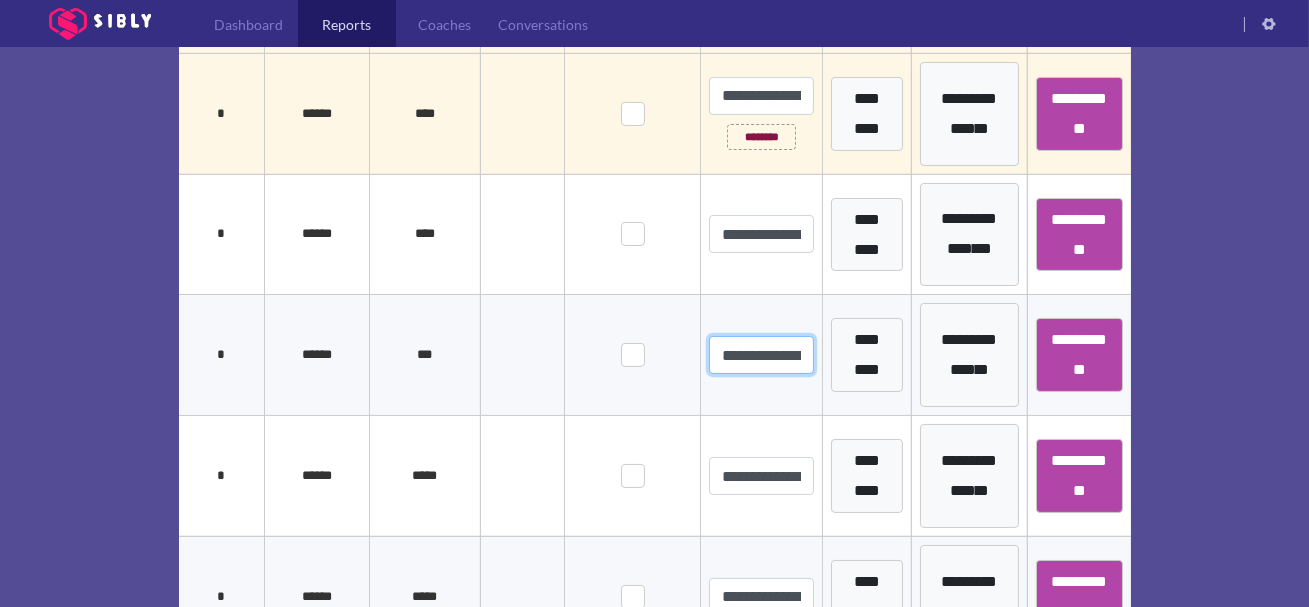 click on "**********" at bounding box center [761, 355] 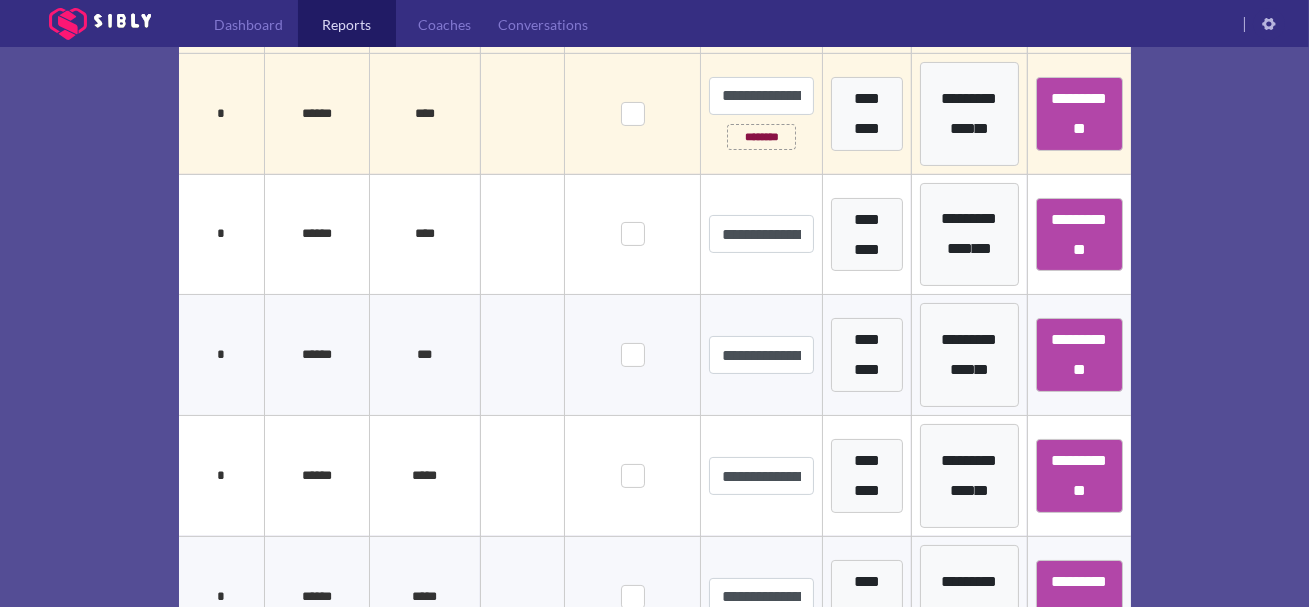 click at bounding box center [522, 234] 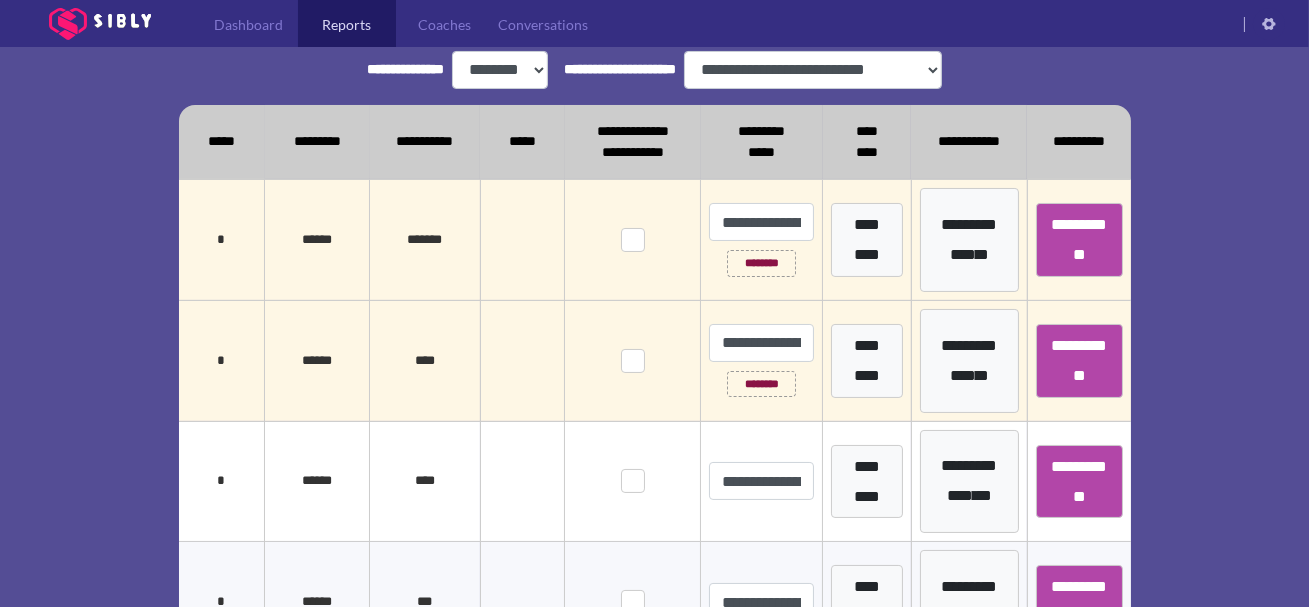 scroll, scrollTop: 450, scrollLeft: 0, axis: vertical 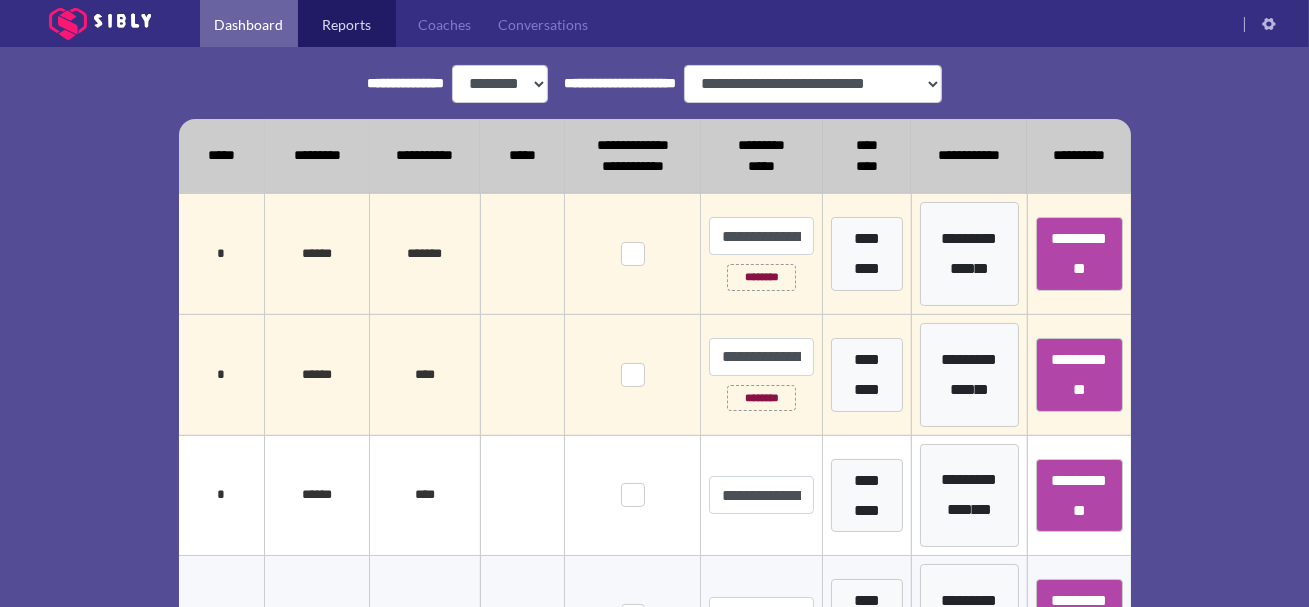 click on "Dashboard" at bounding box center (249, 24) 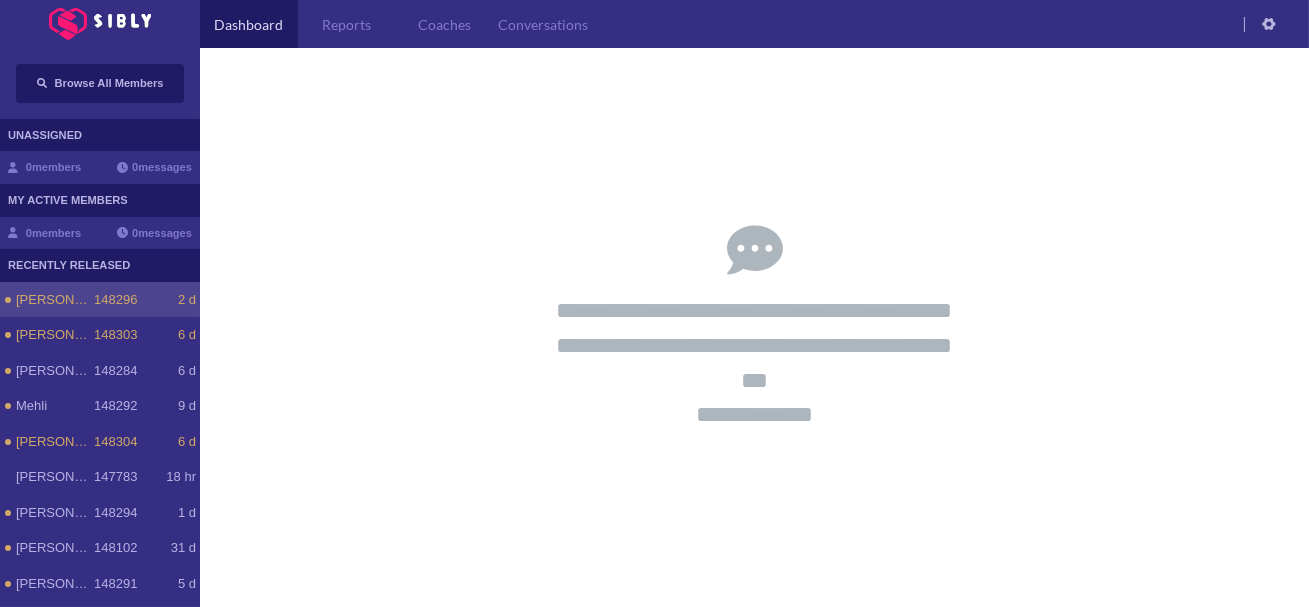click on "[PERSON_NAME] 148296 2 d" at bounding box center (100, 300) 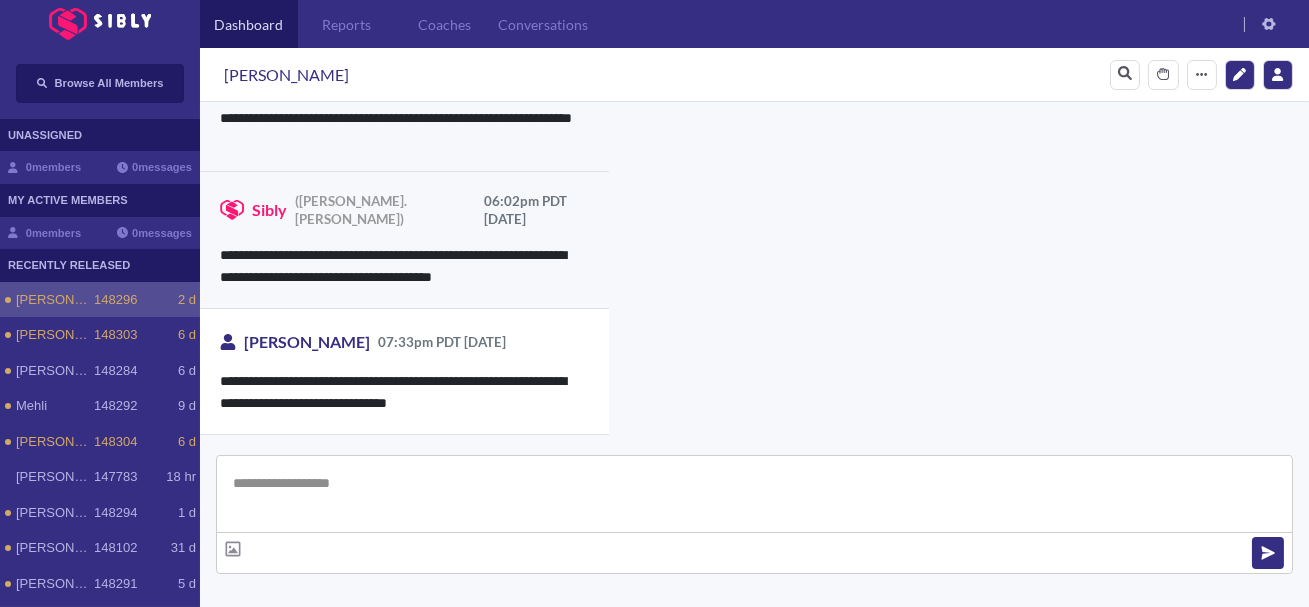 scroll, scrollTop: 4797, scrollLeft: 0, axis: vertical 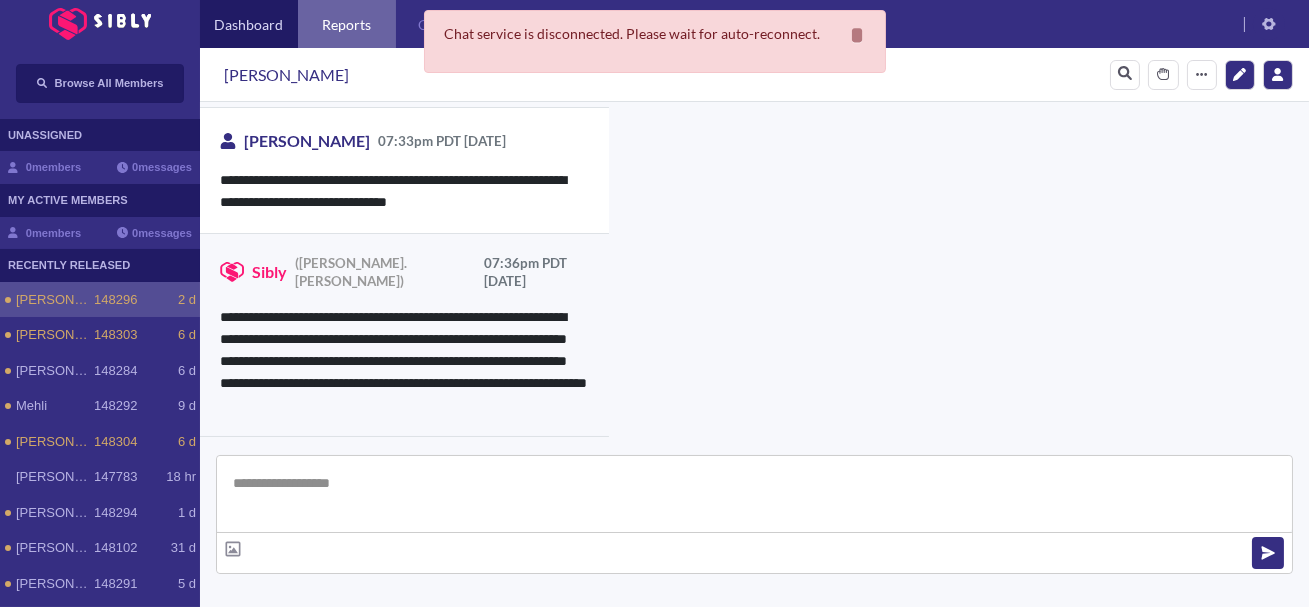 click on "Reports" at bounding box center (347, 24) 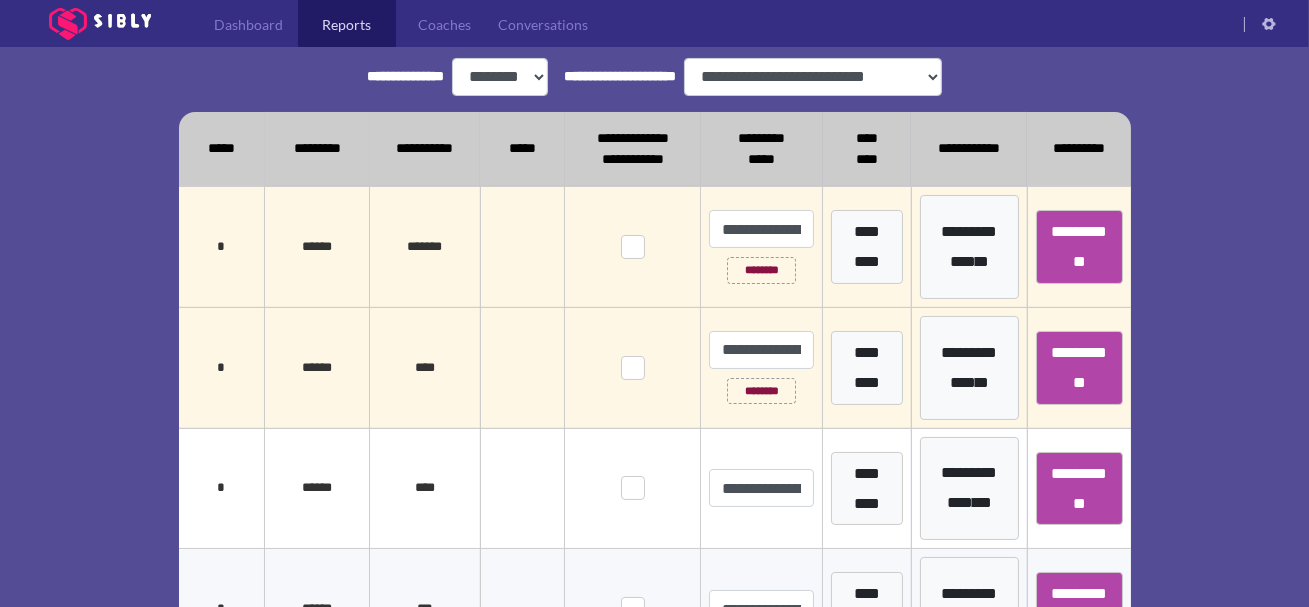 scroll, scrollTop: 460, scrollLeft: 0, axis: vertical 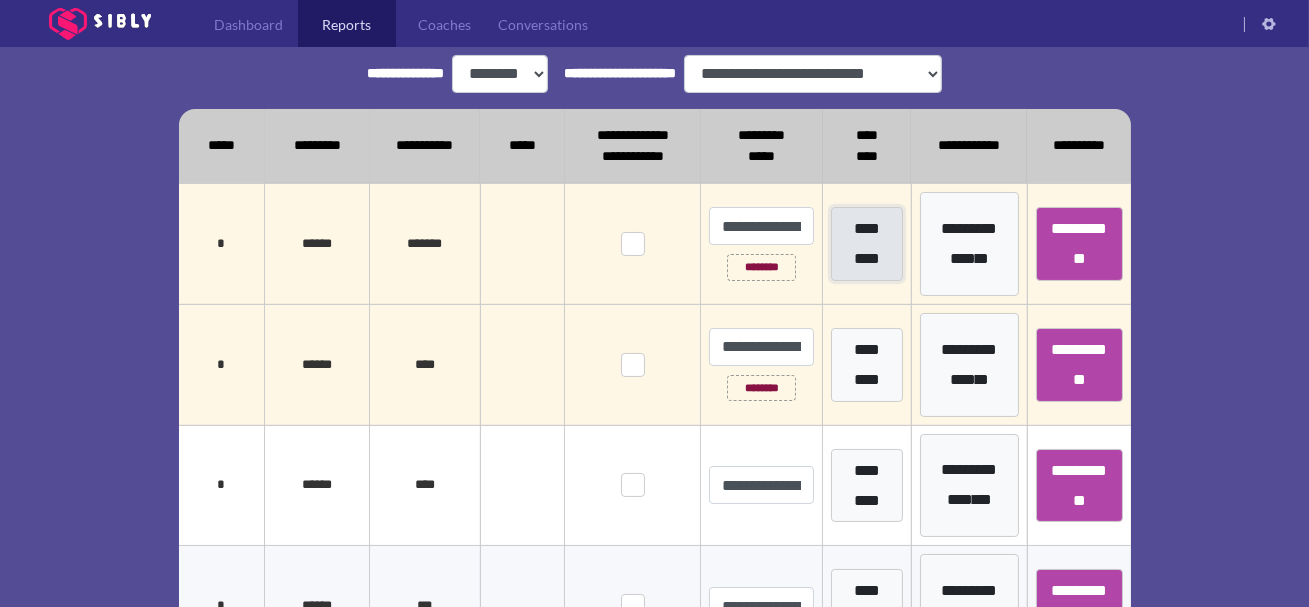 click on "*********" at bounding box center [866, 244] 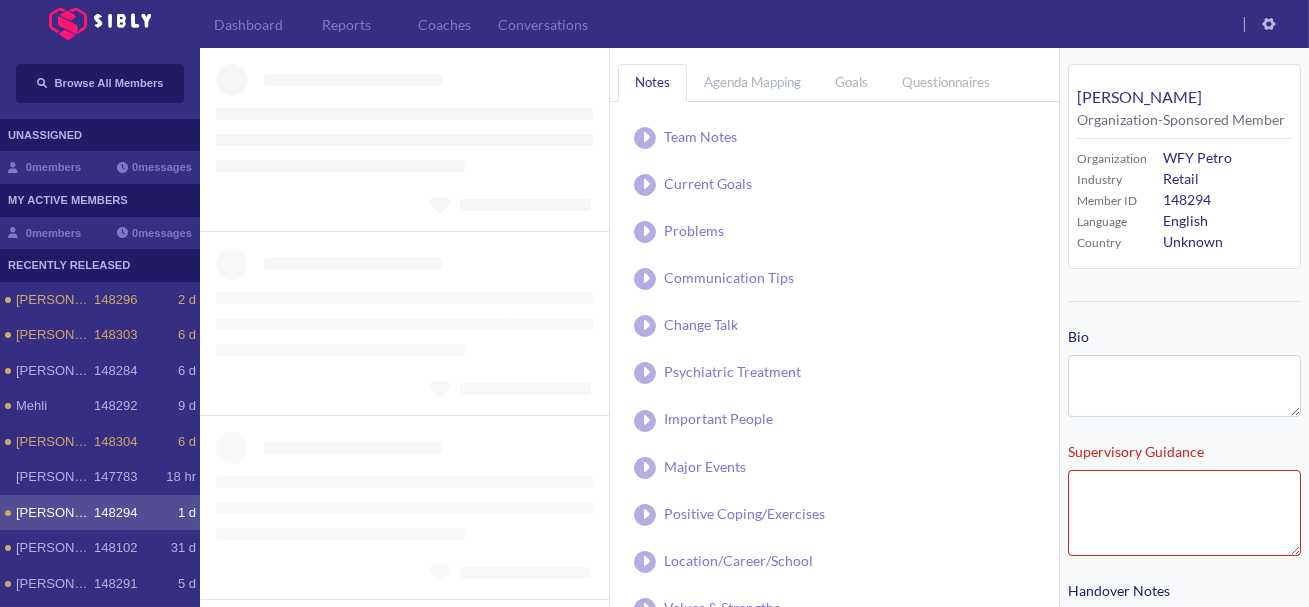 type on "**********" 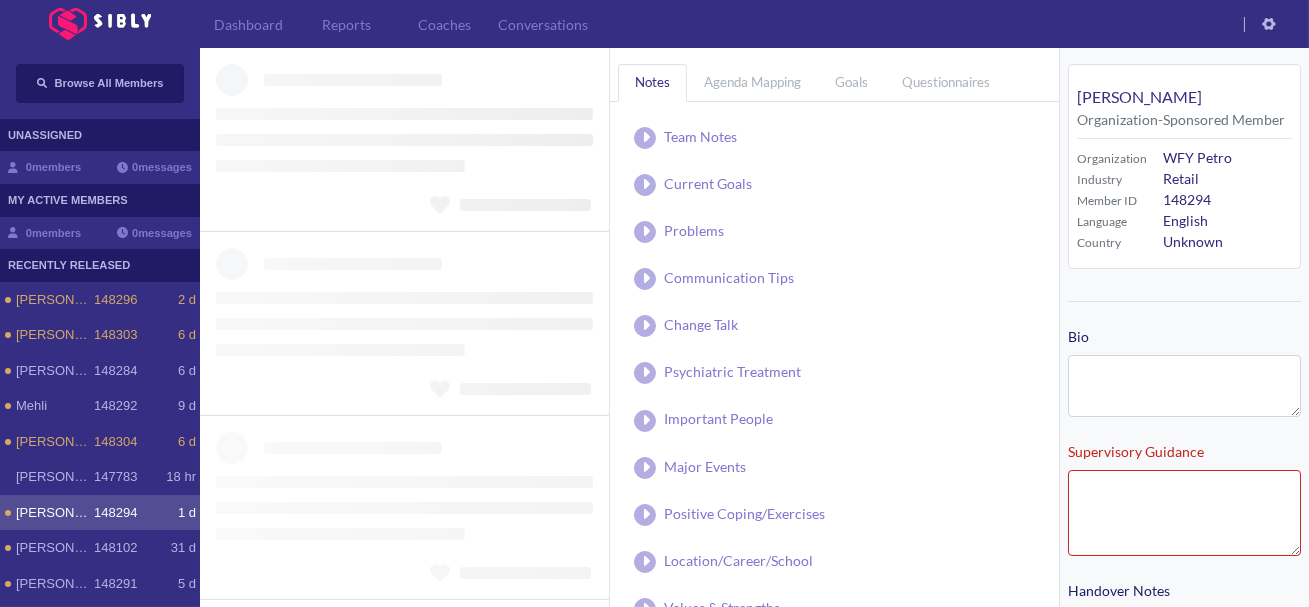 type on "**********" 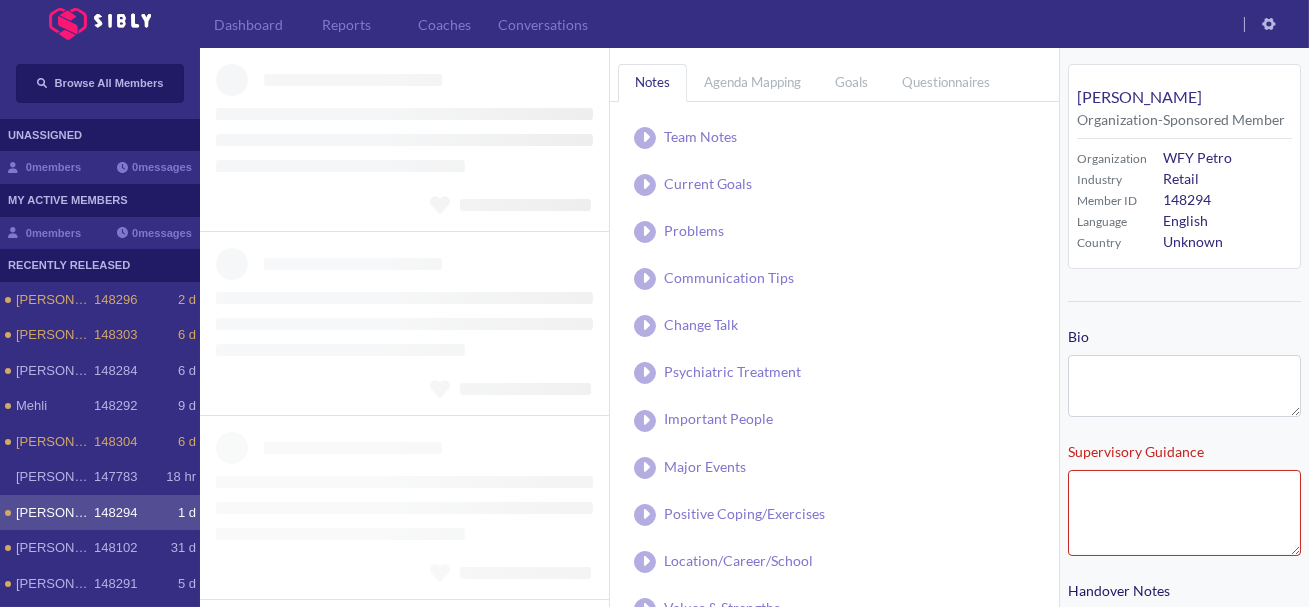 type on "**********" 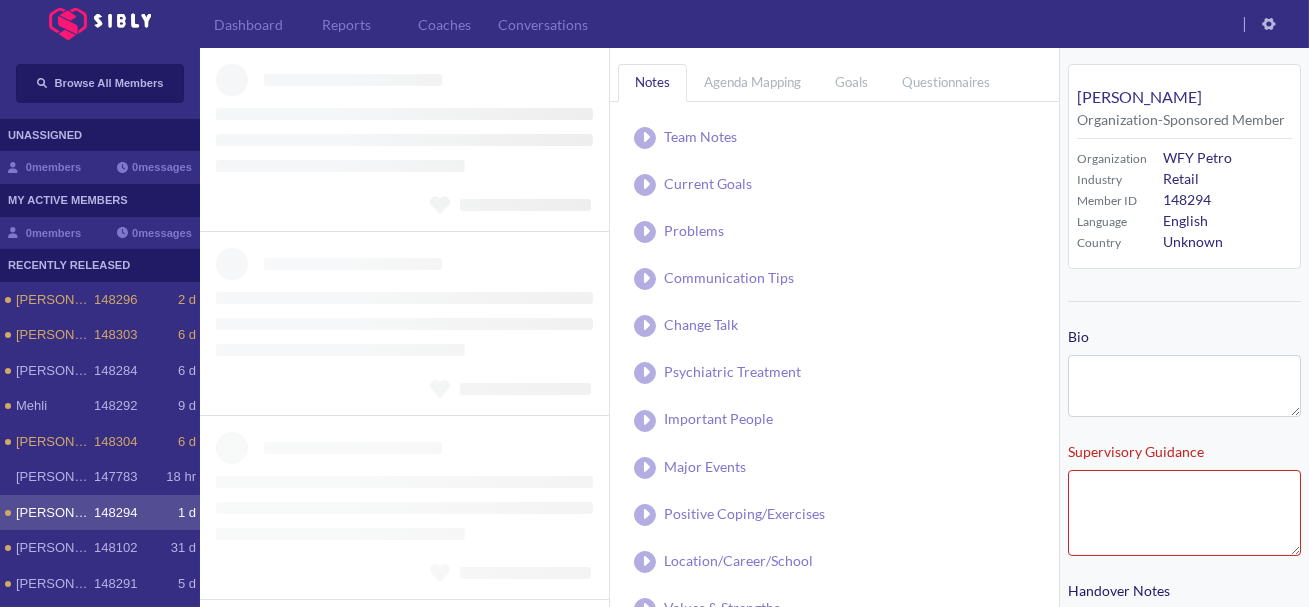 type on "**********" 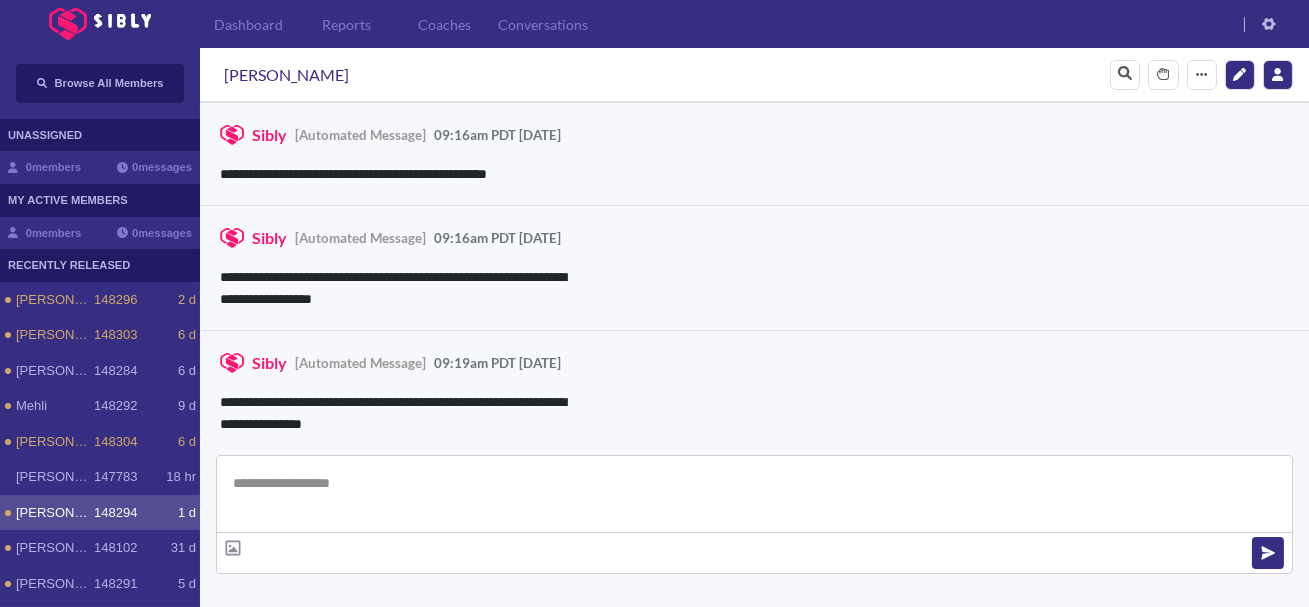 scroll, scrollTop: 1755, scrollLeft: 0, axis: vertical 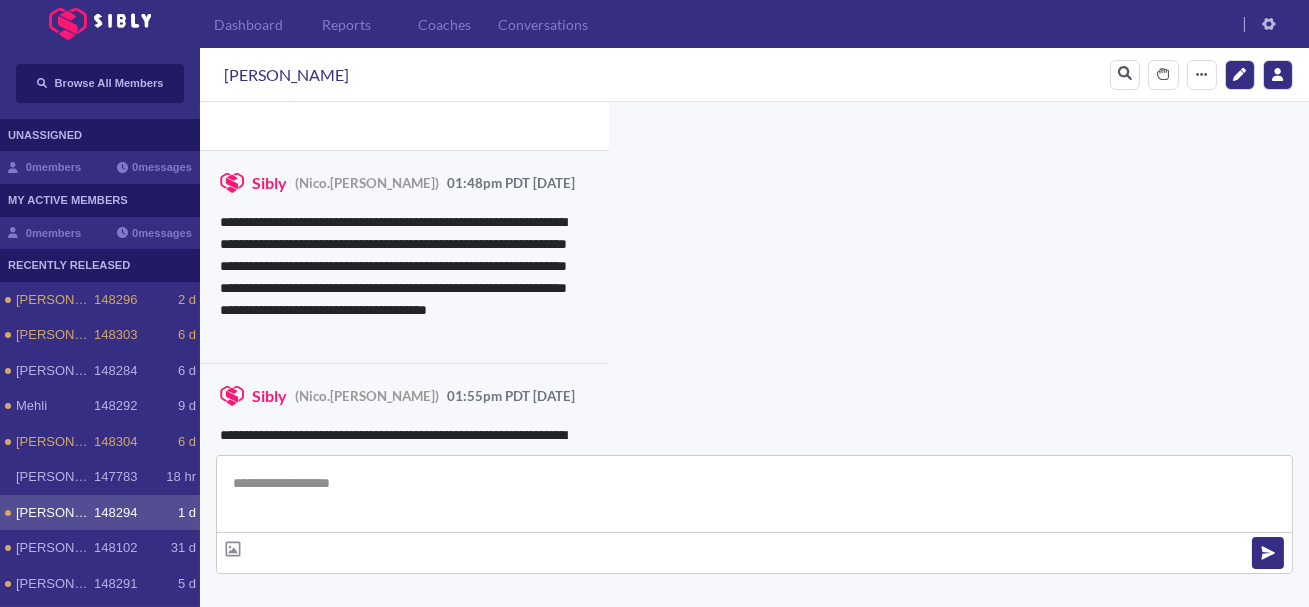 click 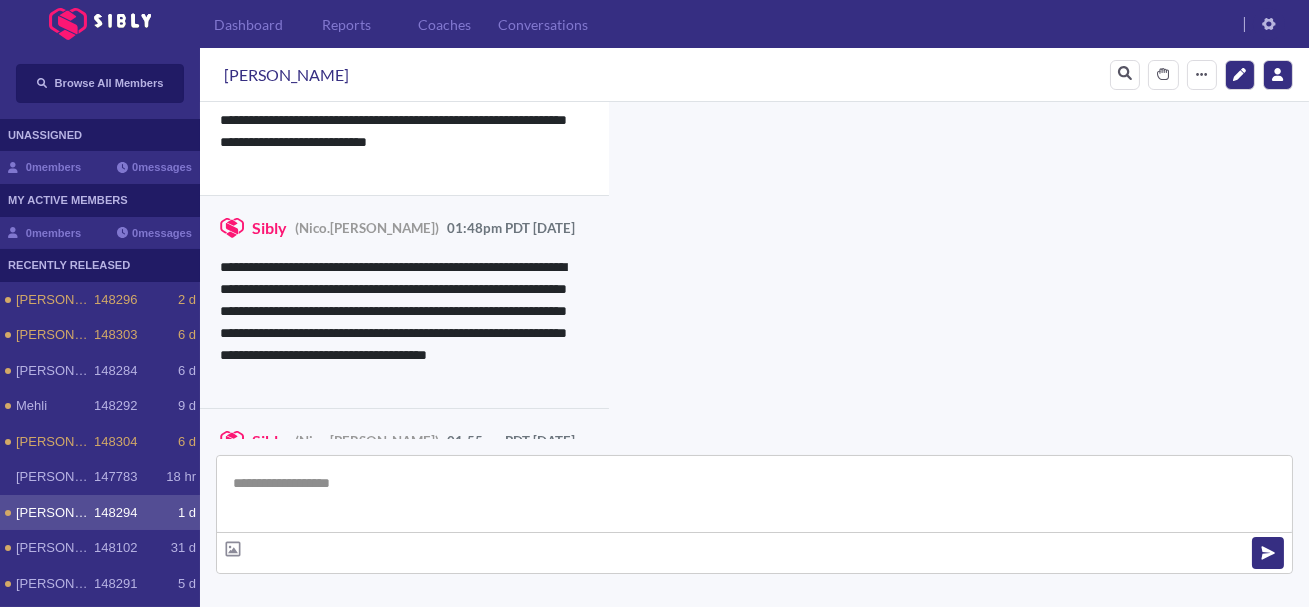 scroll, scrollTop: 2832, scrollLeft: 0, axis: vertical 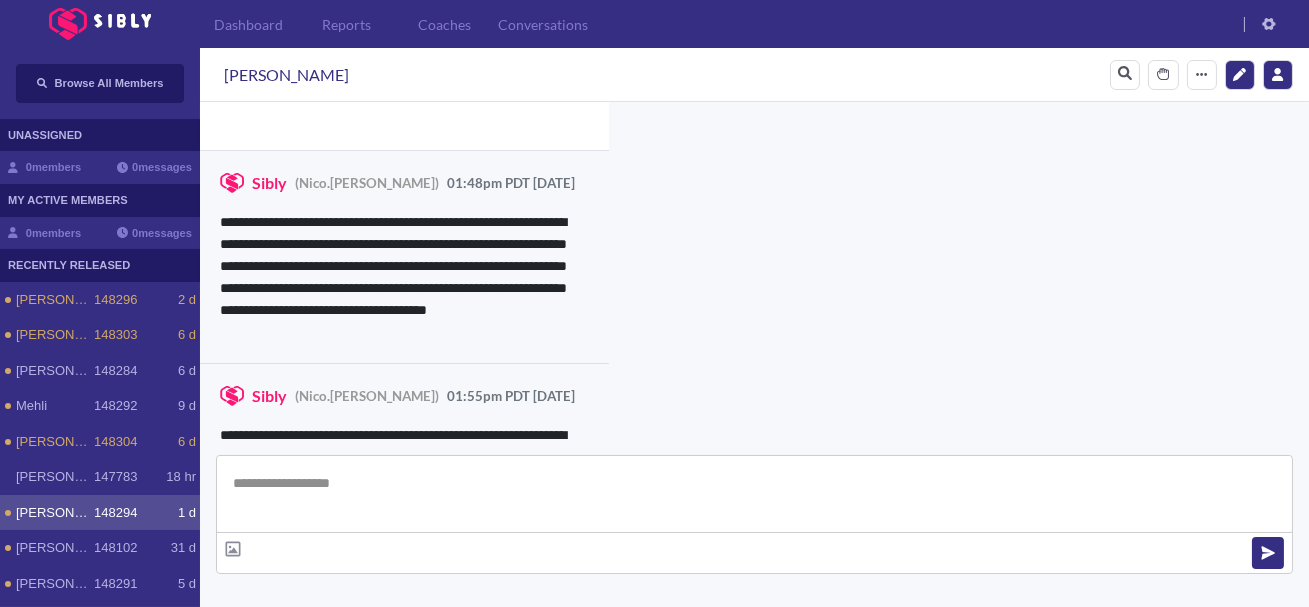 drag, startPoint x: 1087, startPoint y: 168, endPoint x: 1162, endPoint y: 278, distance: 133.13527 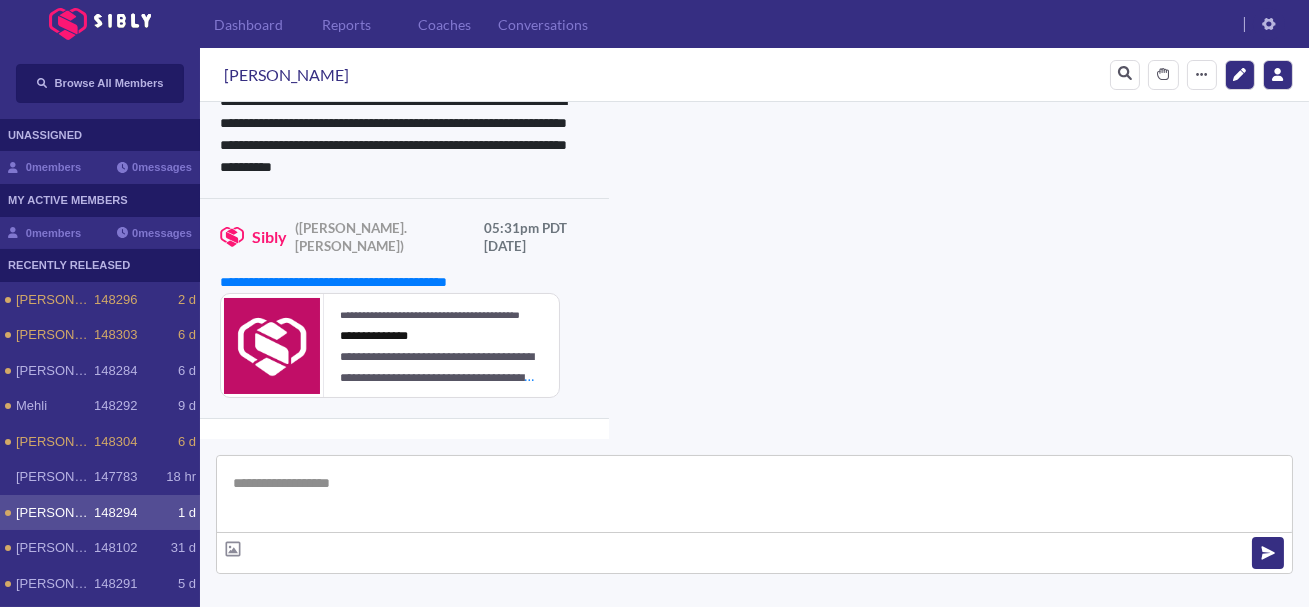 scroll, scrollTop: 1054, scrollLeft: 0, axis: vertical 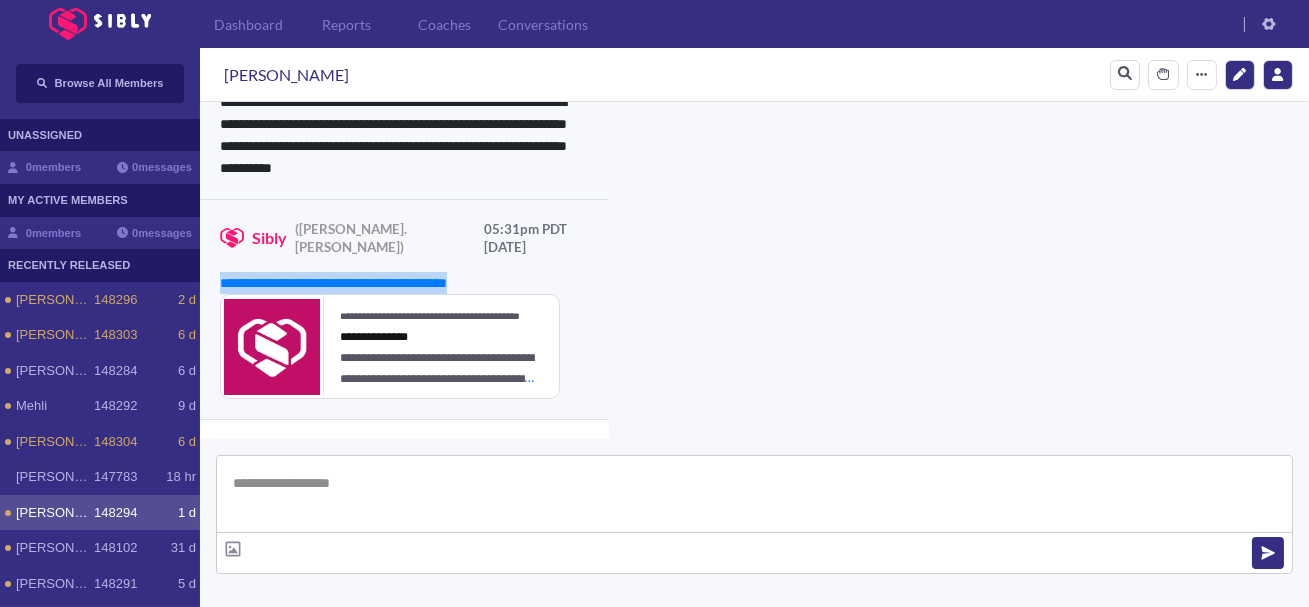 drag, startPoint x: 504, startPoint y: 252, endPoint x: 212, endPoint y: 248, distance: 292.0274 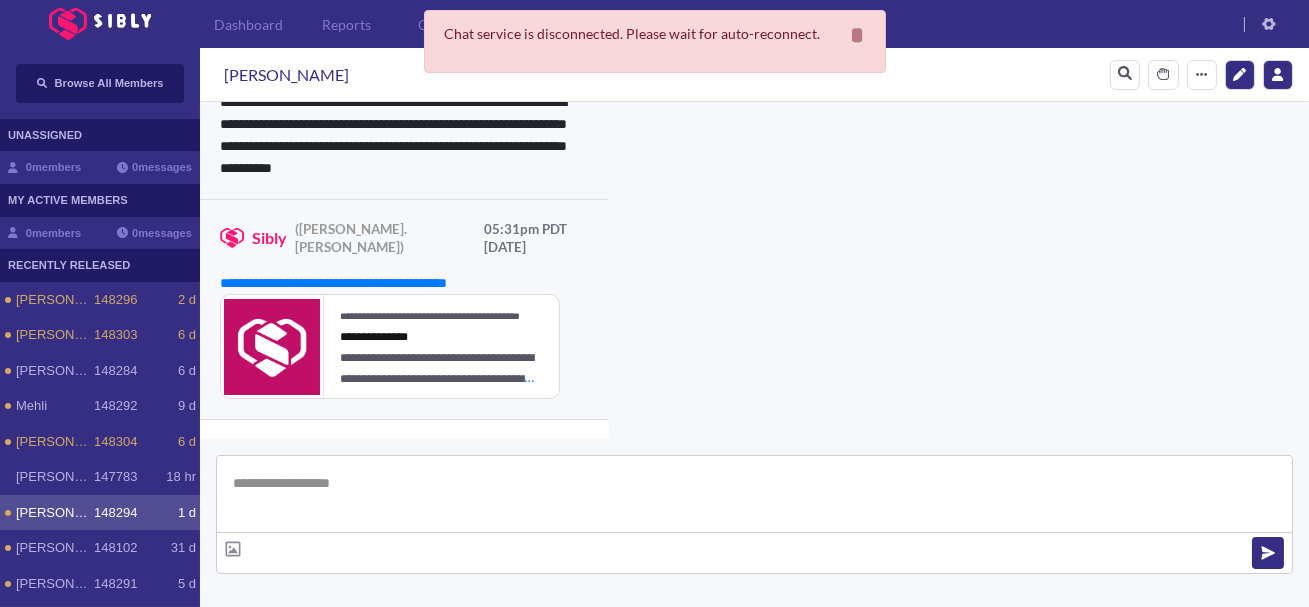 click on "**********" at bounding box center [404, 135] 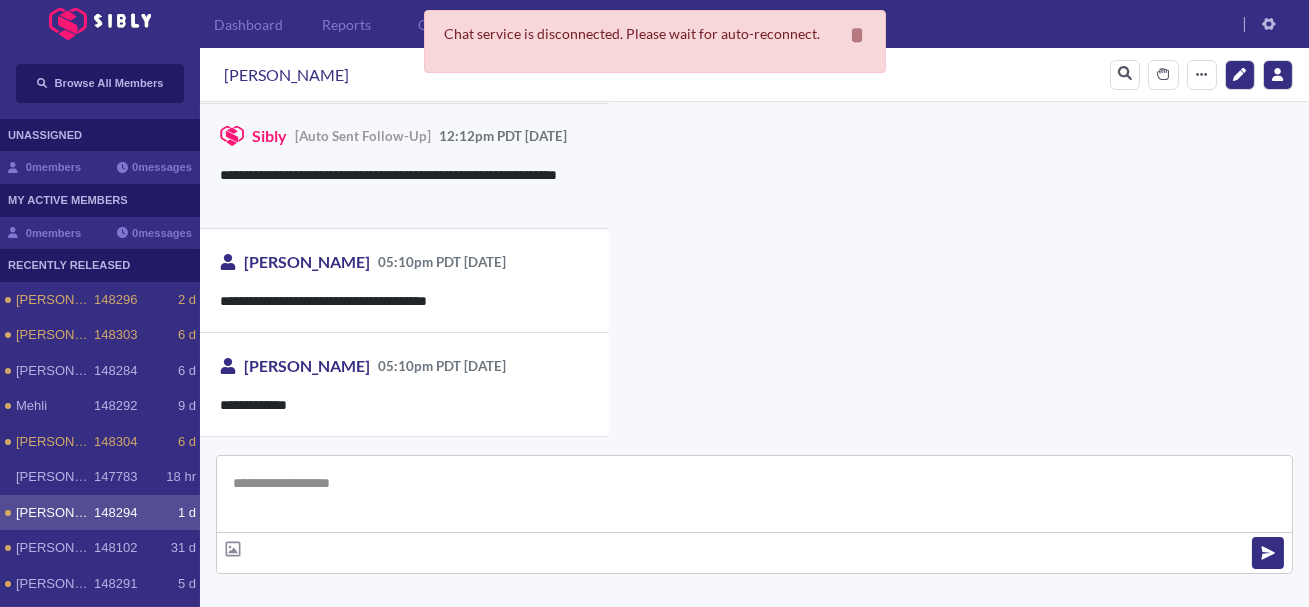 scroll, scrollTop: 501, scrollLeft: 0, axis: vertical 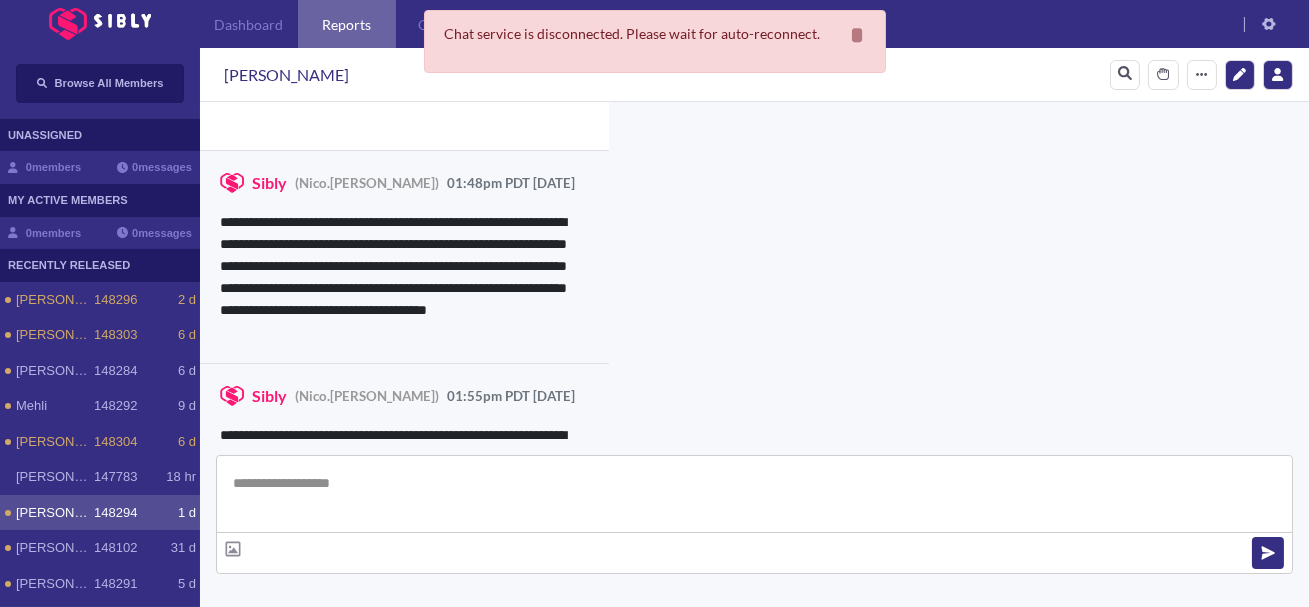 click on "Reports" at bounding box center (347, 24) 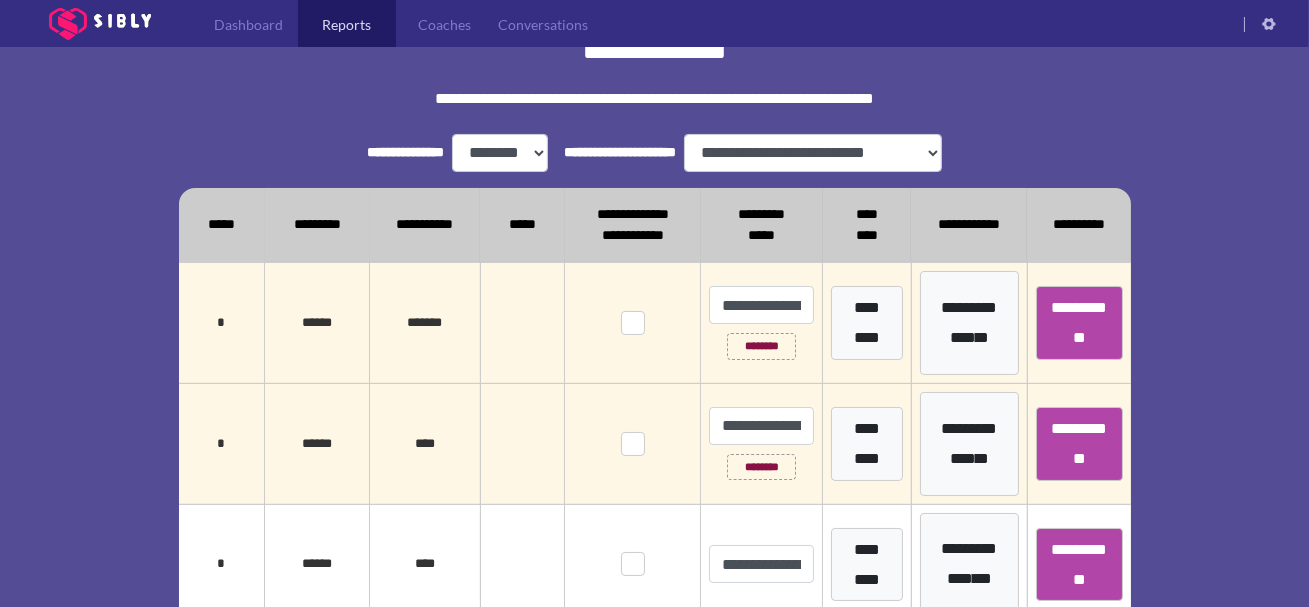 scroll, scrollTop: 383, scrollLeft: 0, axis: vertical 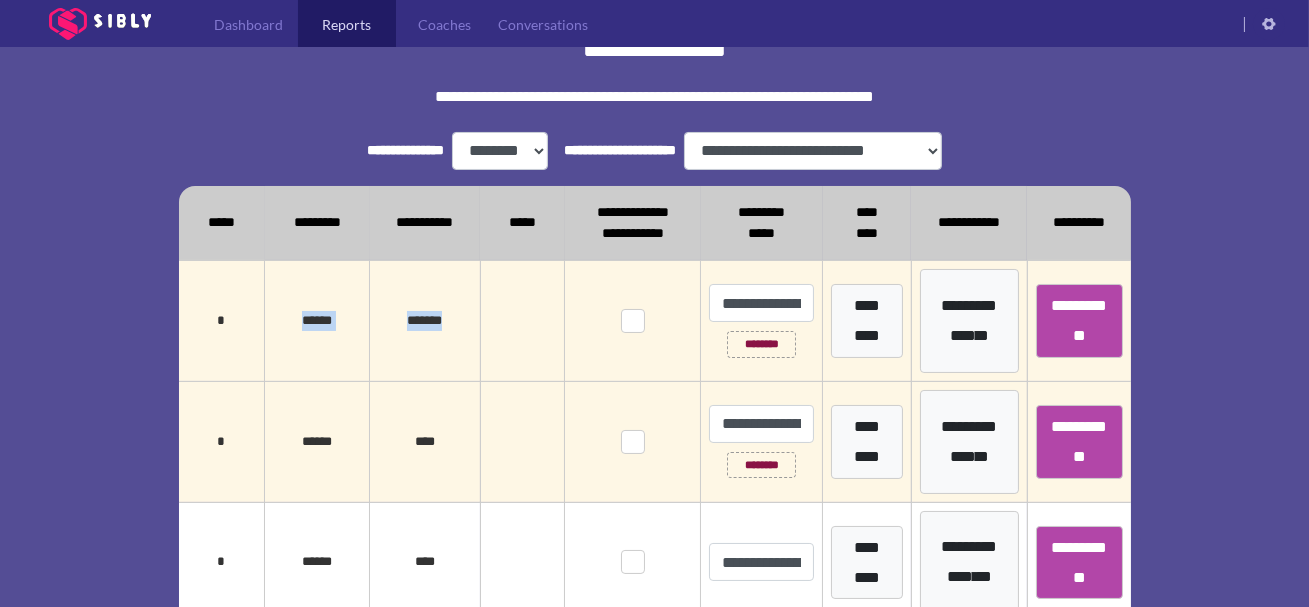 drag, startPoint x: 455, startPoint y: 368, endPoint x: 285, endPoint y: 363, distance: 170.07352 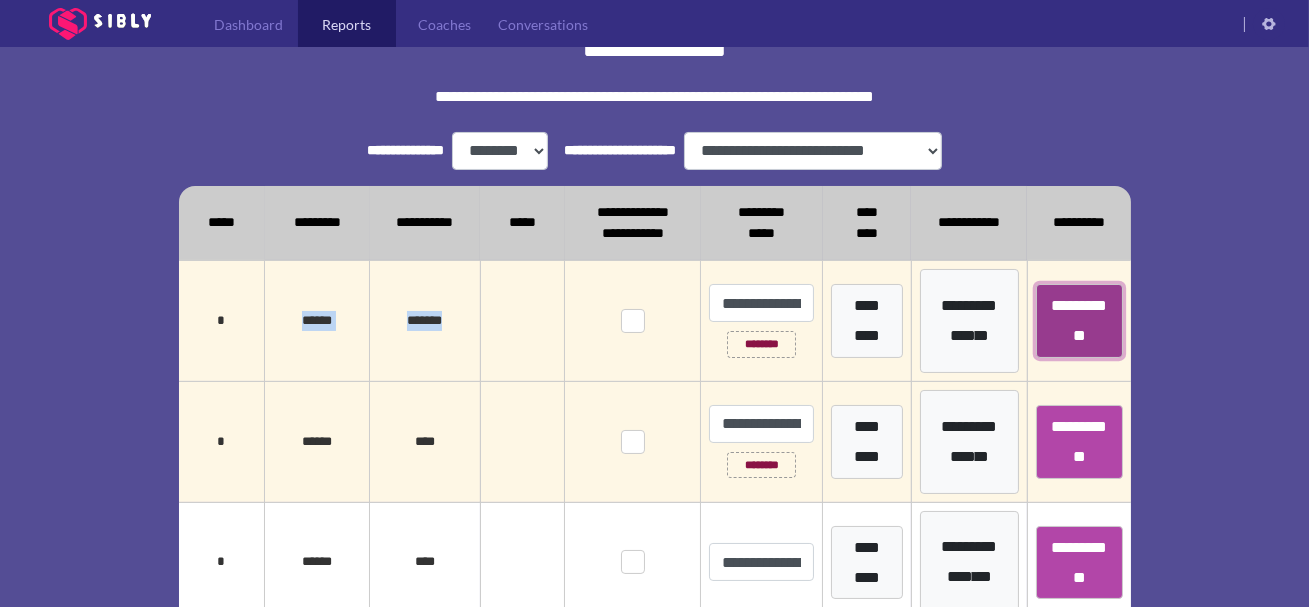 click on "**********" at bounding box center (1079, 321) 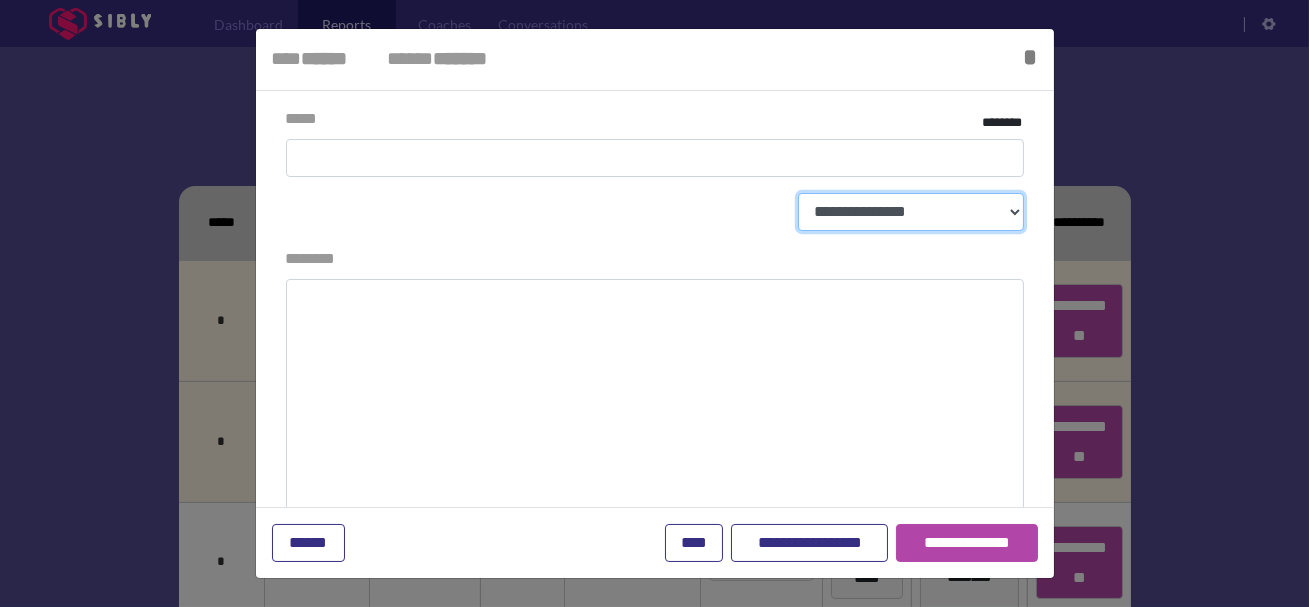 click on "**********" at bounding box center [911, 212] 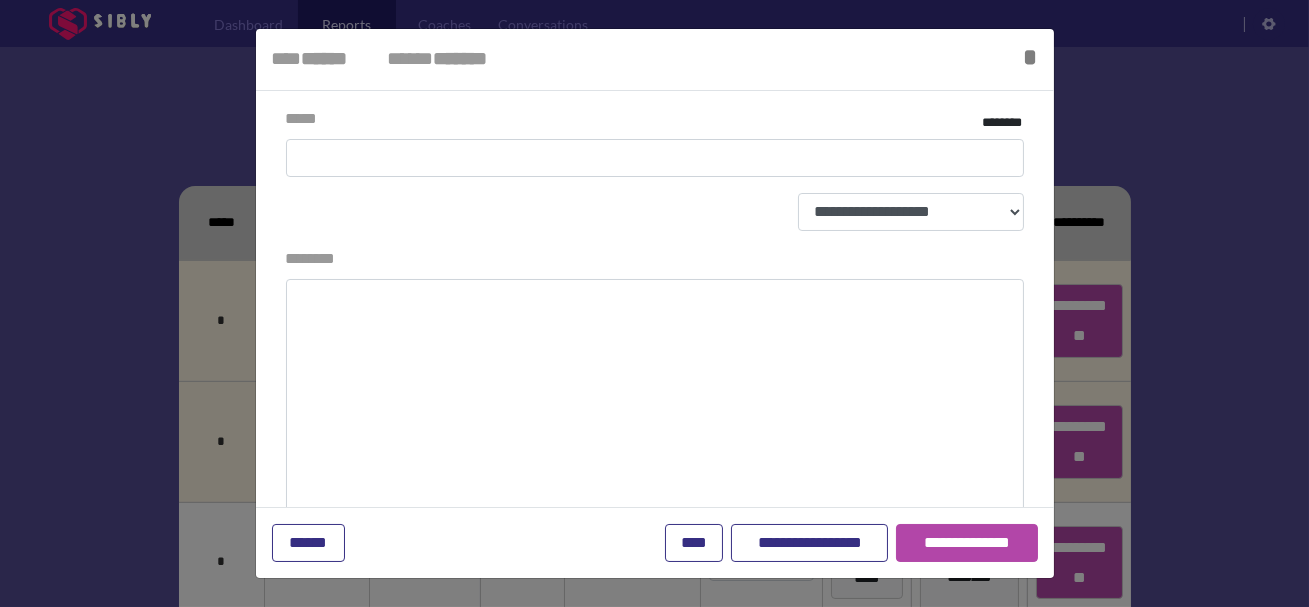 select 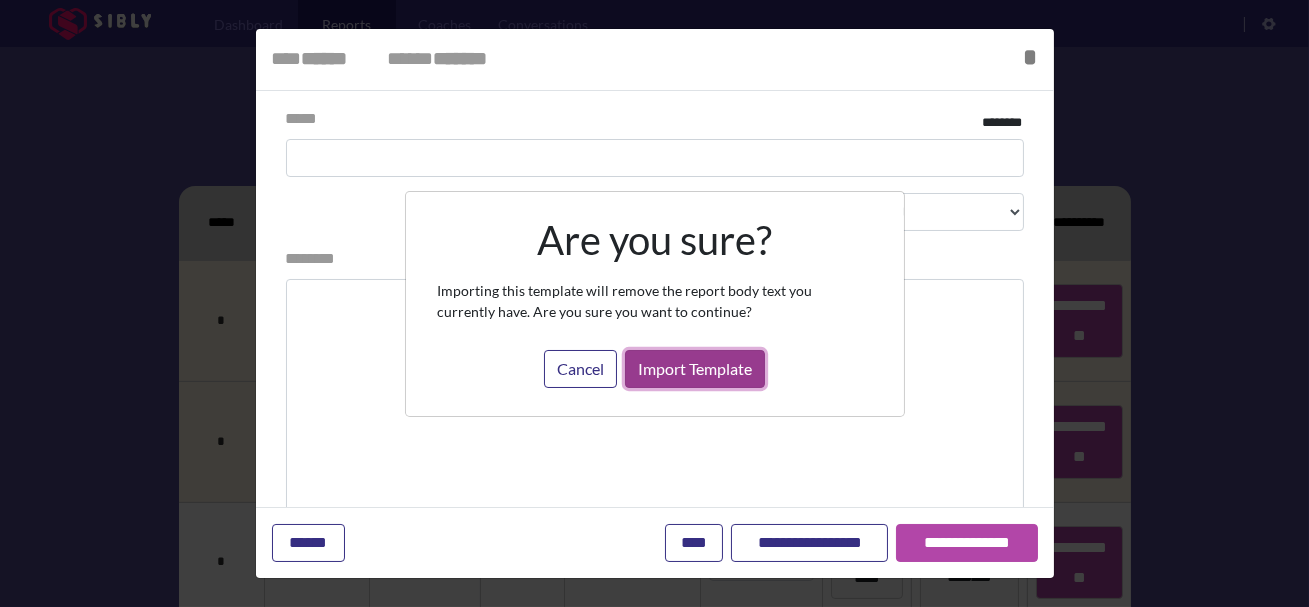 click on "Import Template" at bounding box center (695, 369) 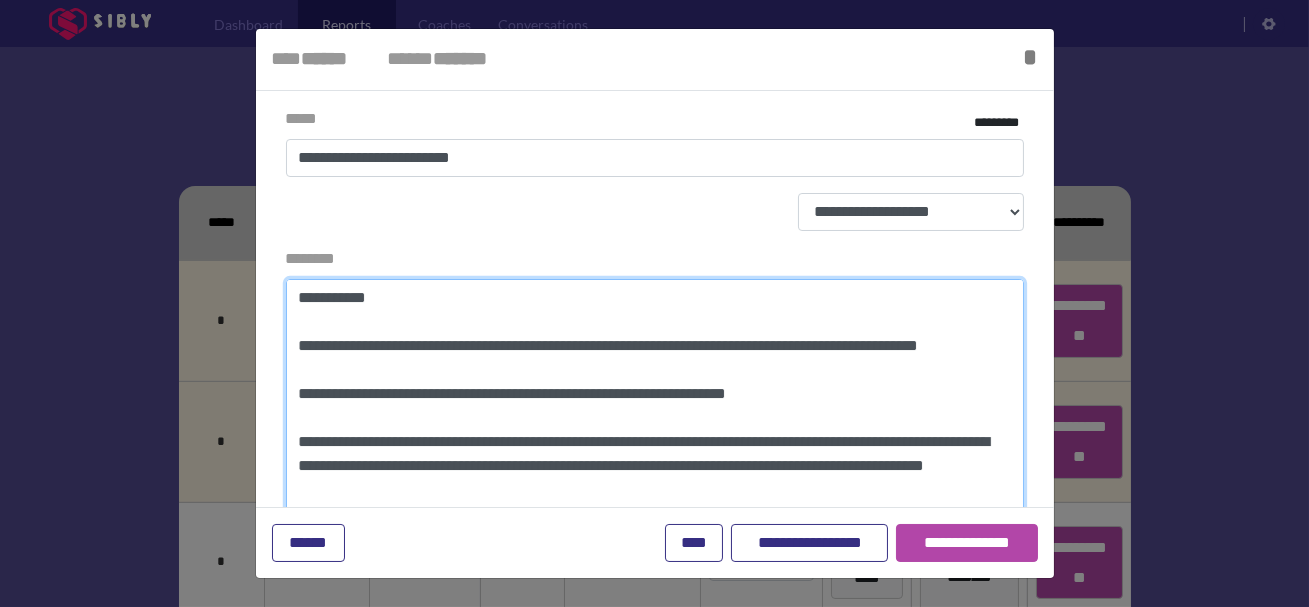 drag, startPoint x: 923, startPoint y: 422, endPoint x: 294, endPoint y: 422, distance: 629 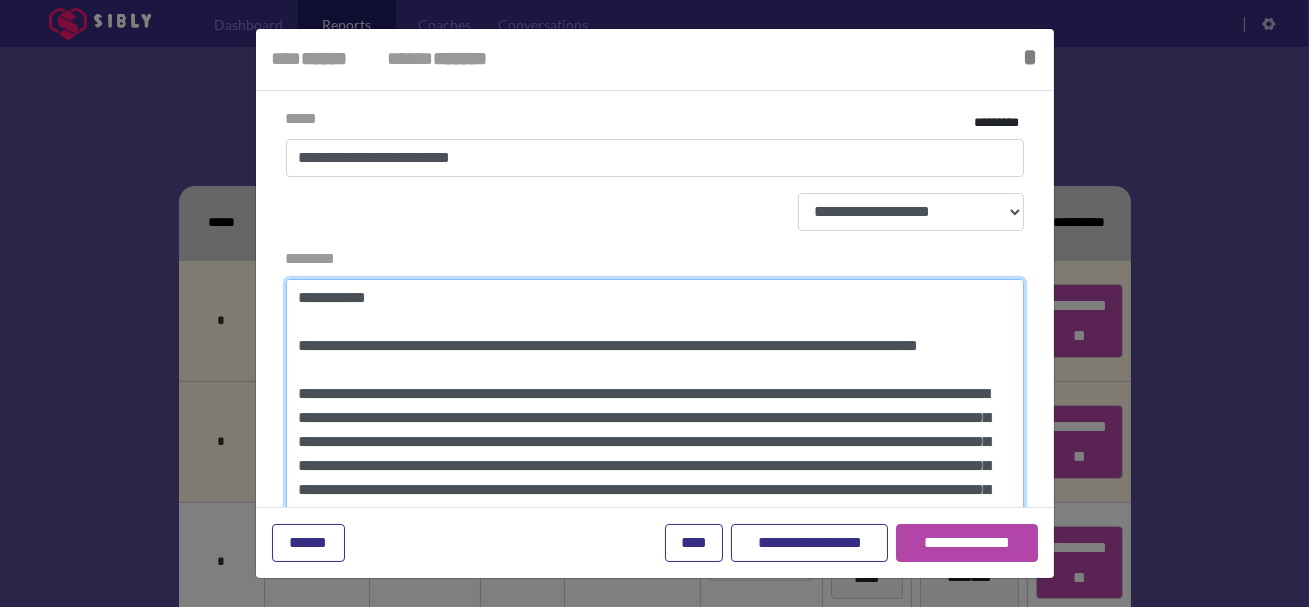 scroll, scrollTop: 39, scrollLeft: 0, axis: vertical 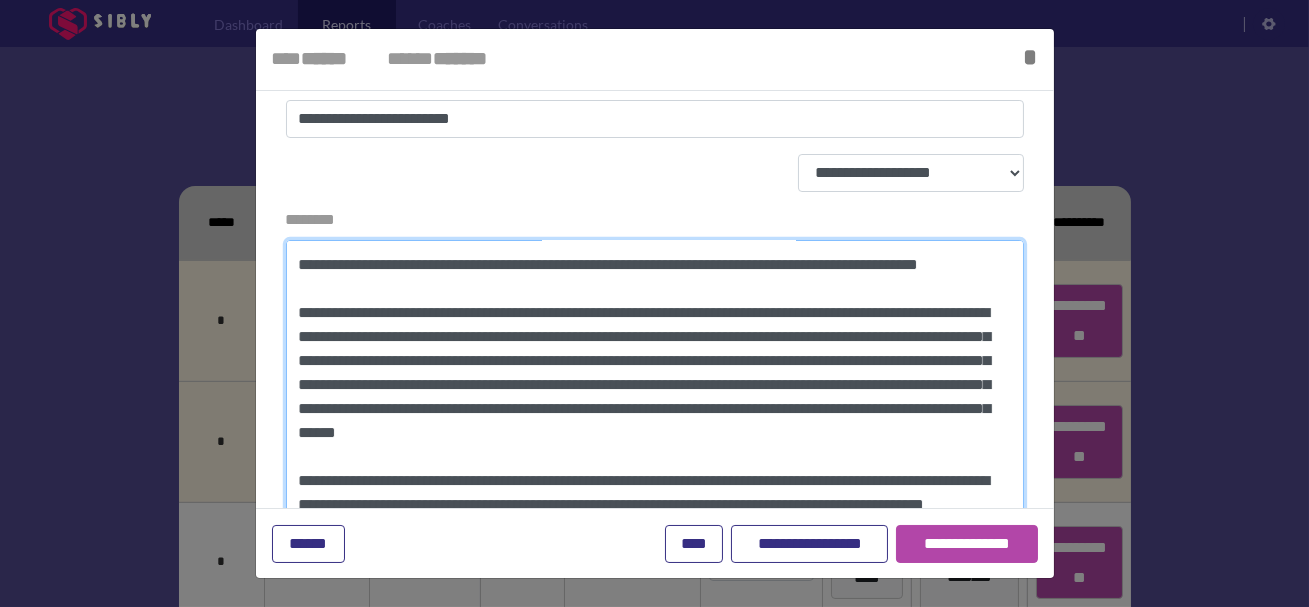 drag, startPoint x: 424, startPoint y: 338, endPoint x: 333, endPoint y: 341, distance: 91.04944 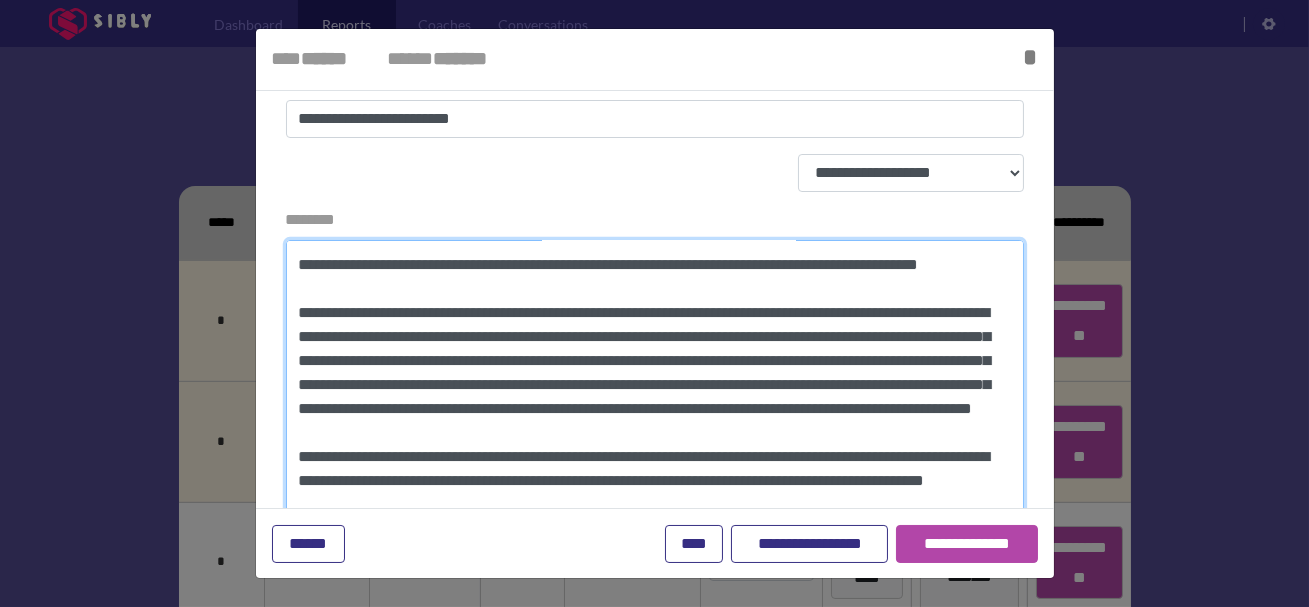 click on "********" at bounding box center (655, 427) 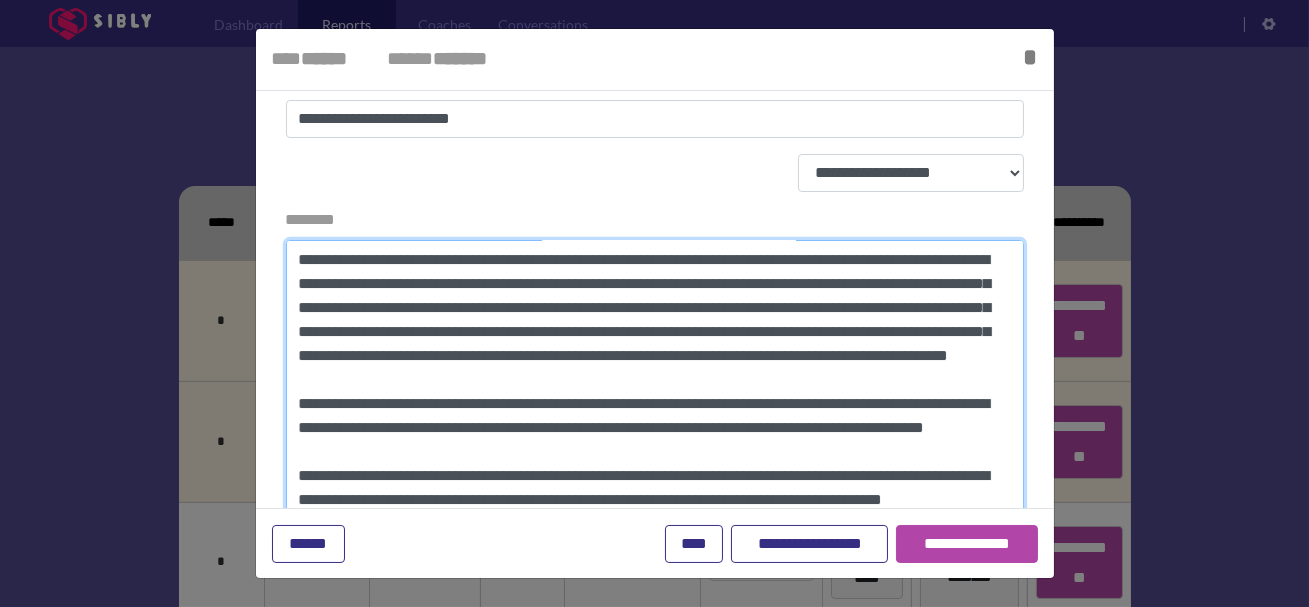 scroll, scrollTop: 99, scrollLeft: 0, axis: vertical 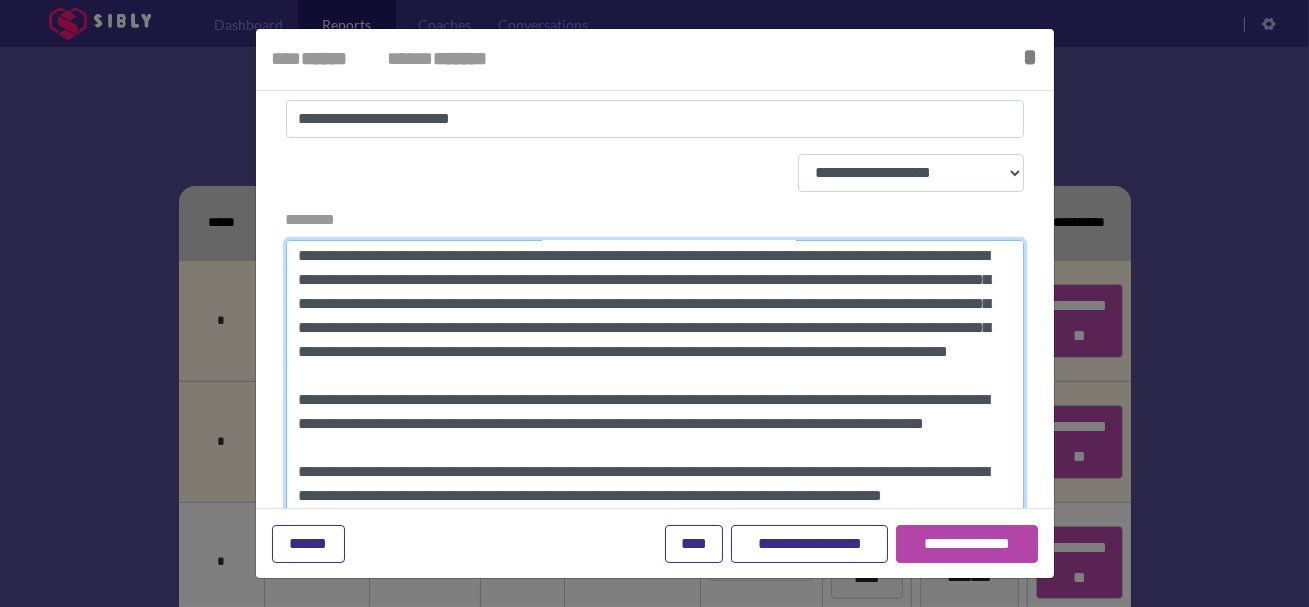 drag, startPoint x: 570, startPoint y: 353, endPoint x: 970, endPoint y: 347, distance: 400.04498 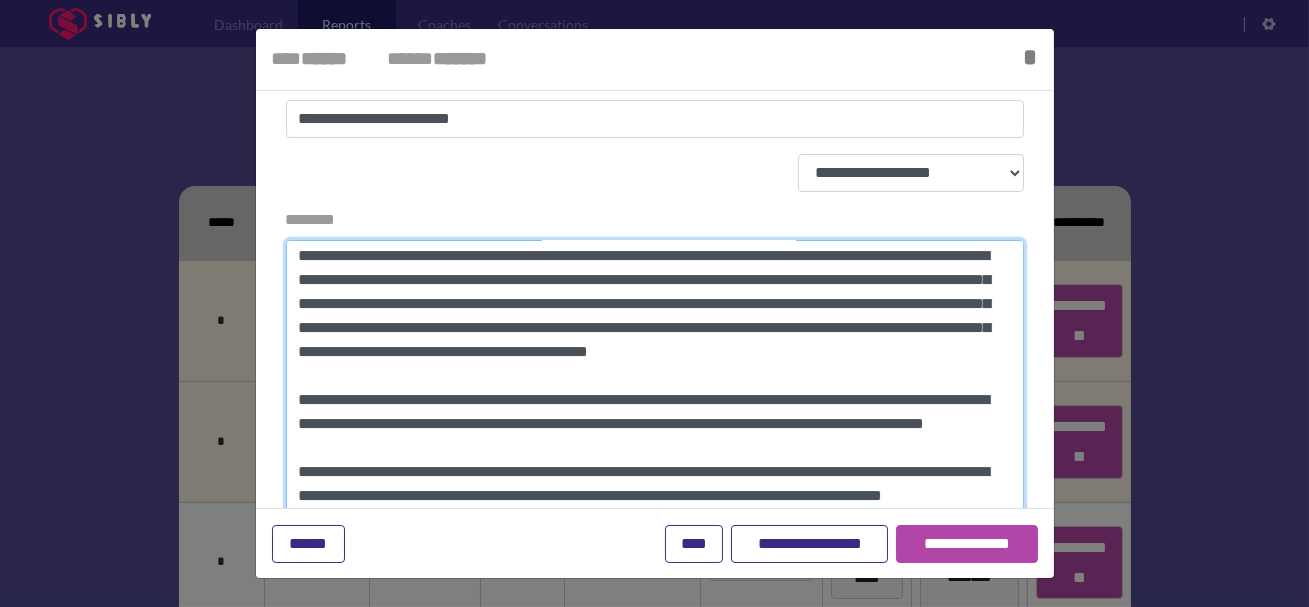 click on "********" at bounding box center (655, 427) 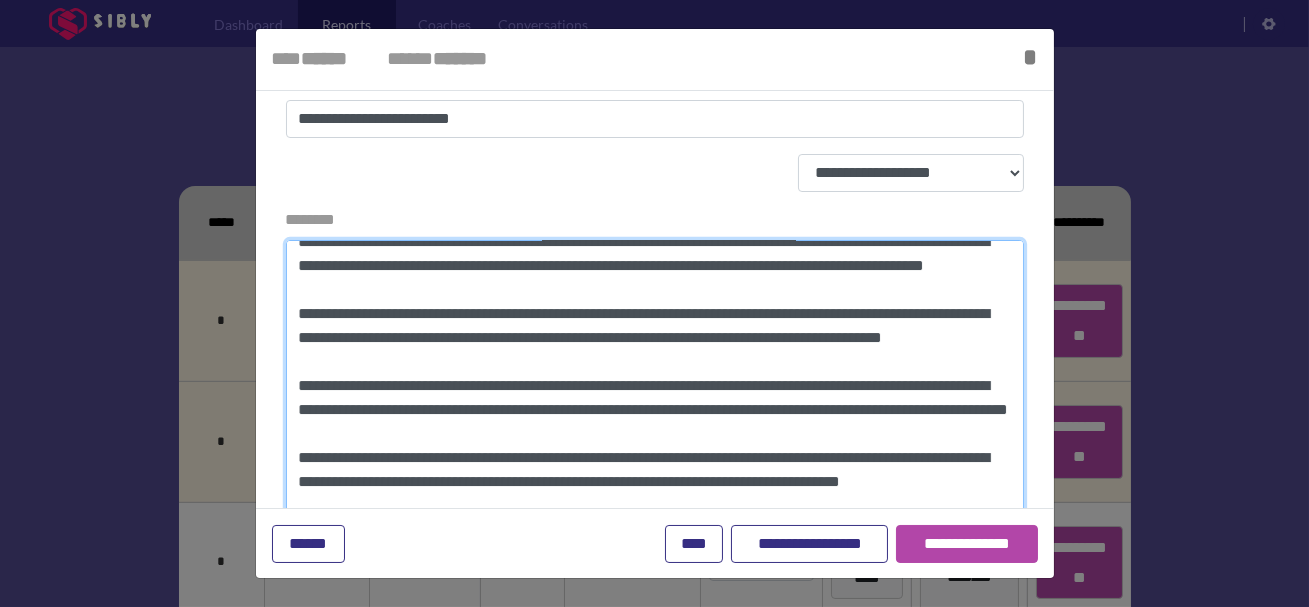 scroll, scrollTop: 262, scrollLeft: 0, axis: vertical 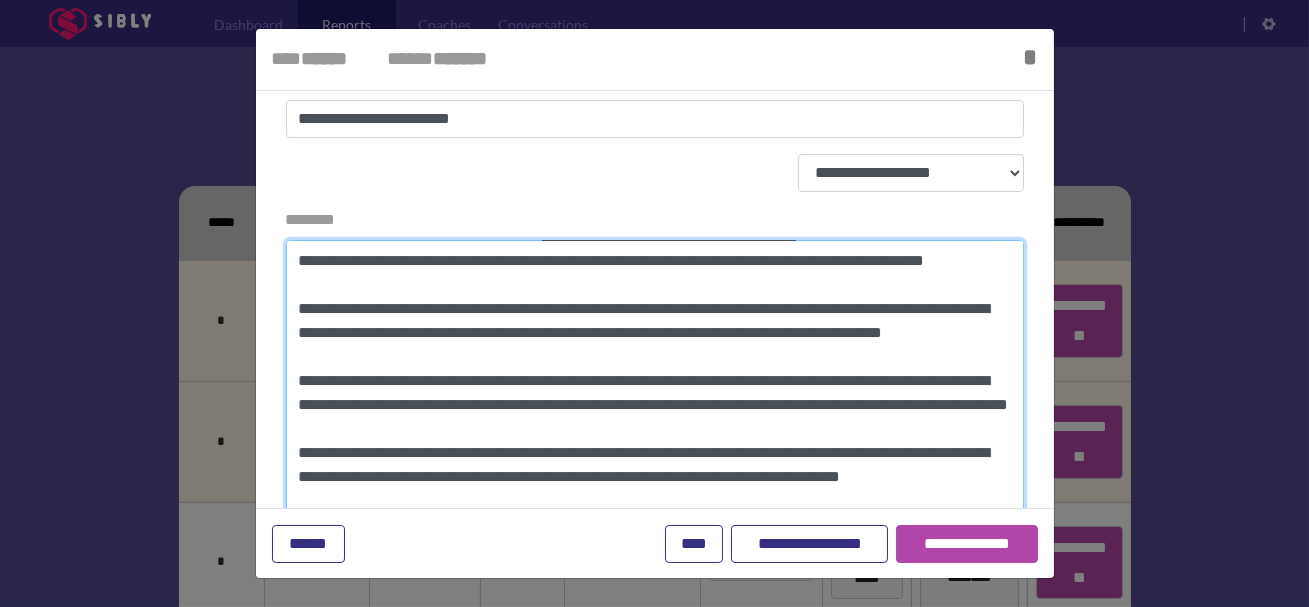 drag, startPoint x: 662, startPoint y: 429, endPoint x: 277, endPoint y: 286, distance: 410.6994 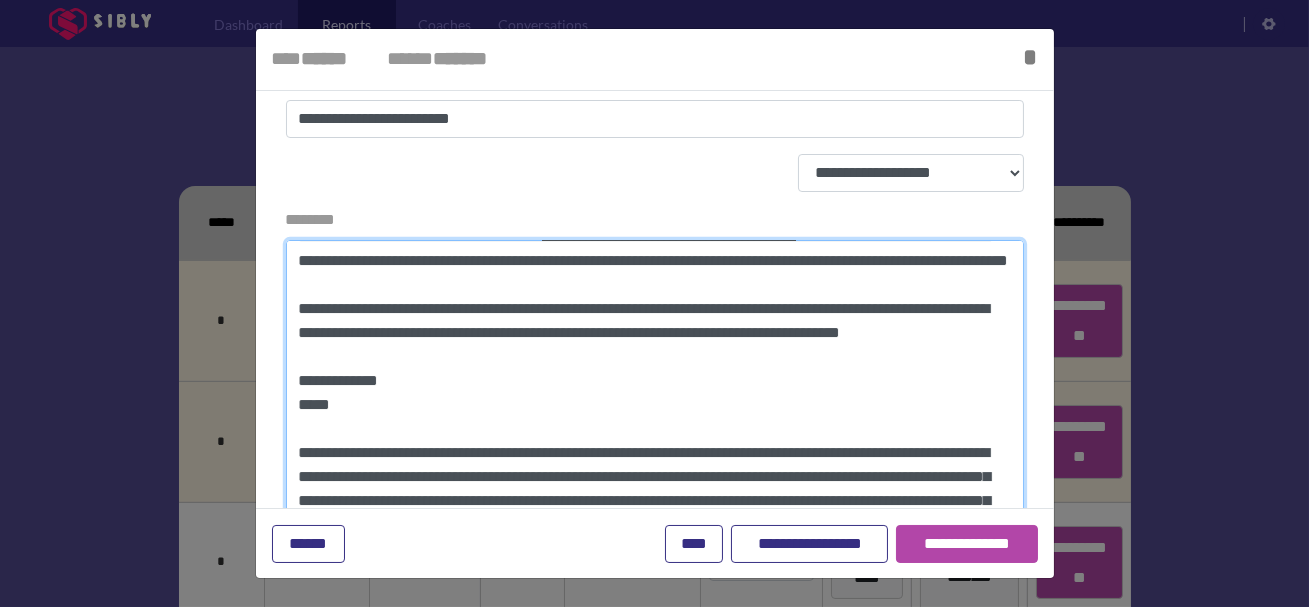 scroll, scrollTop: 238, scrollLeft: 0, axis: vertical 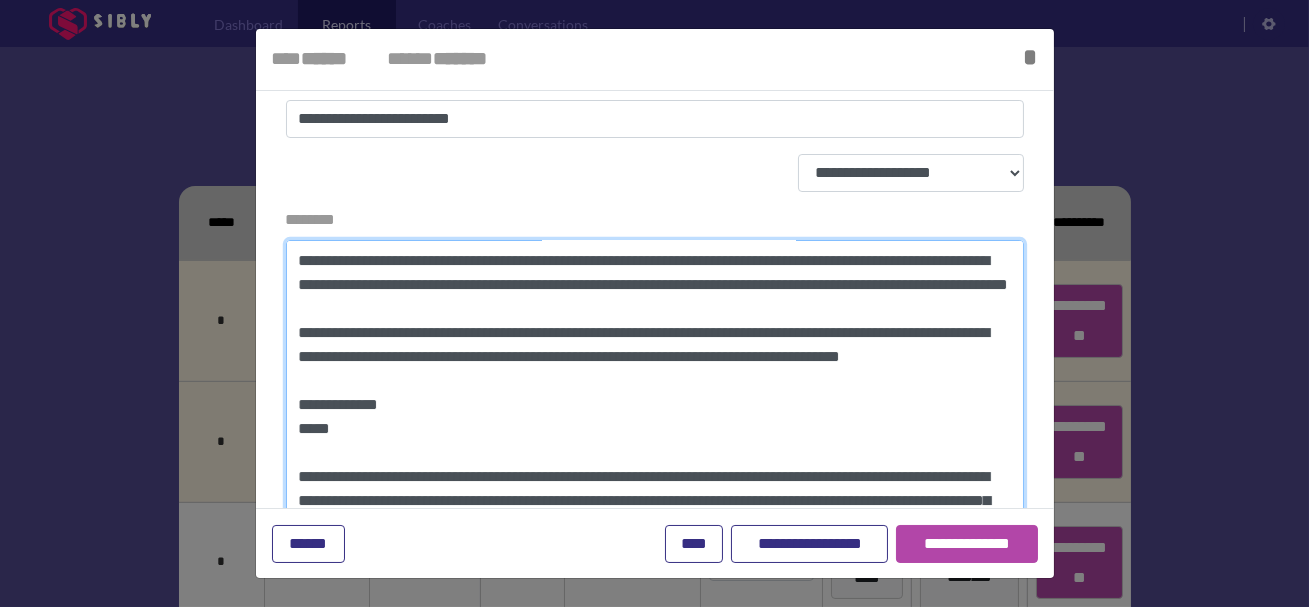 drag, startPoint x: 784, startPoint y: 310, endPoint x: 902, endPoint y: 366, distance: 130.61394 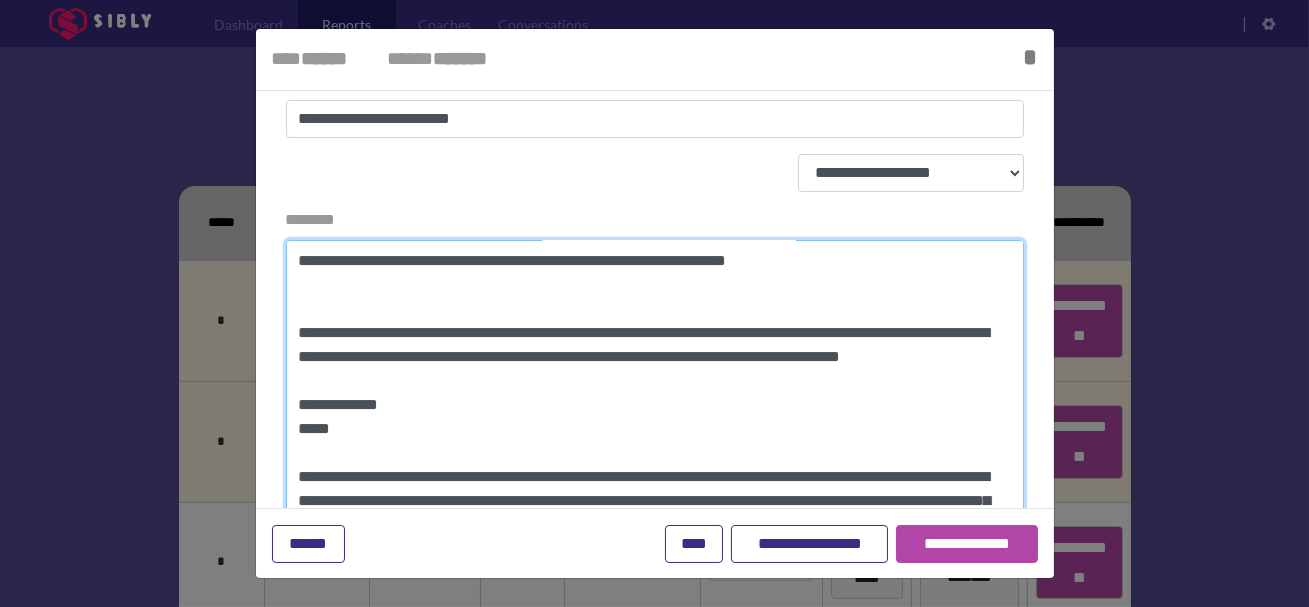 paste on "**********" 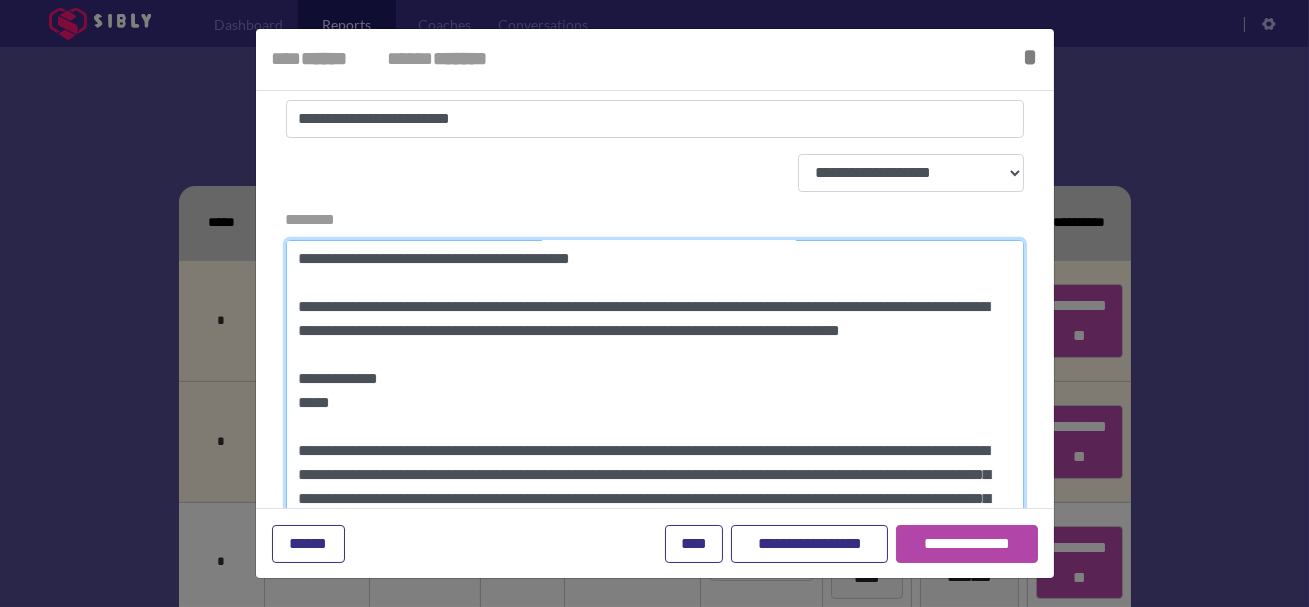 scroll, scrollTop: 311, scrollLeft: 0, axis: vertical 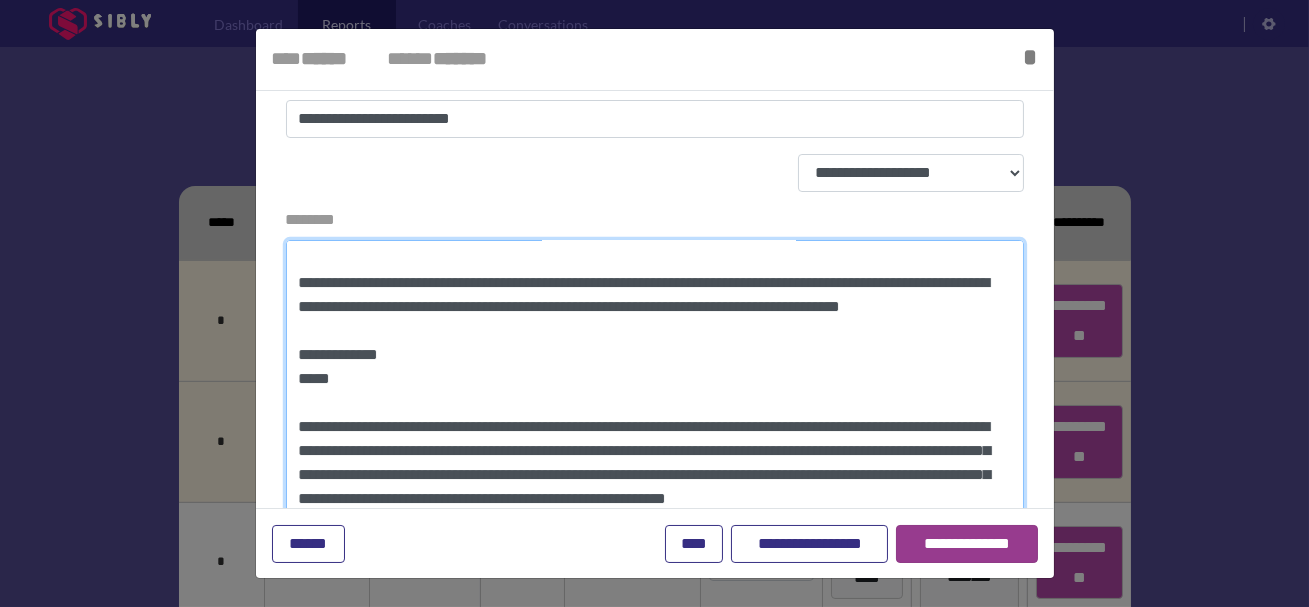 type on "**********" 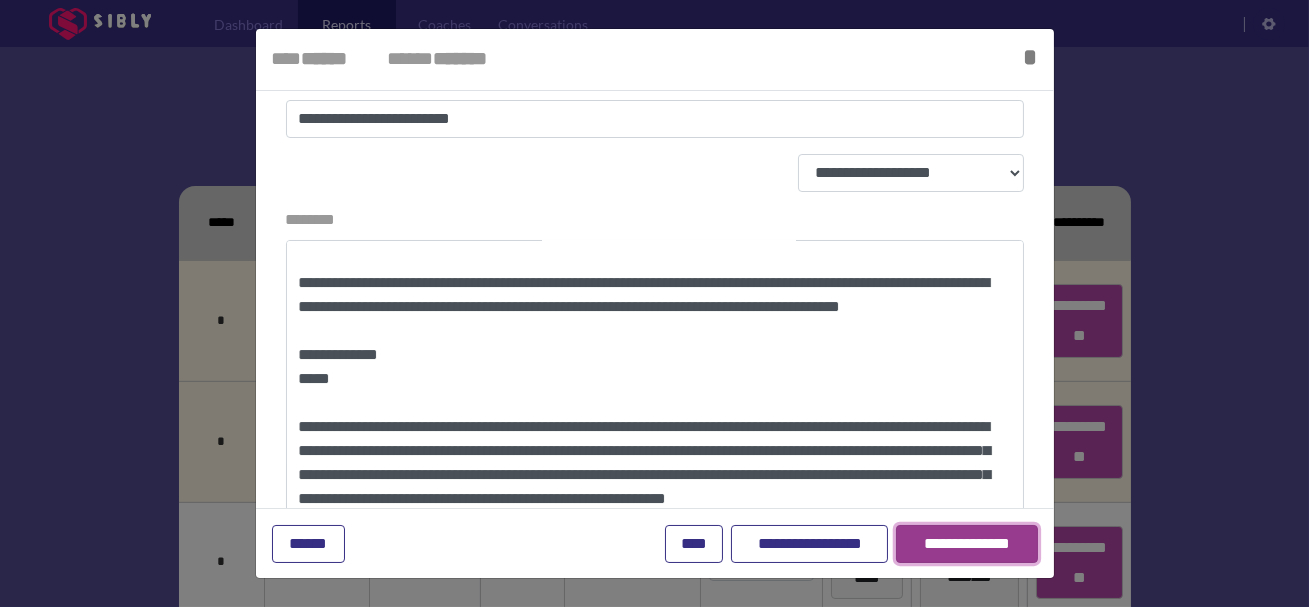 click on "**********" at bounding box center (967, 544) 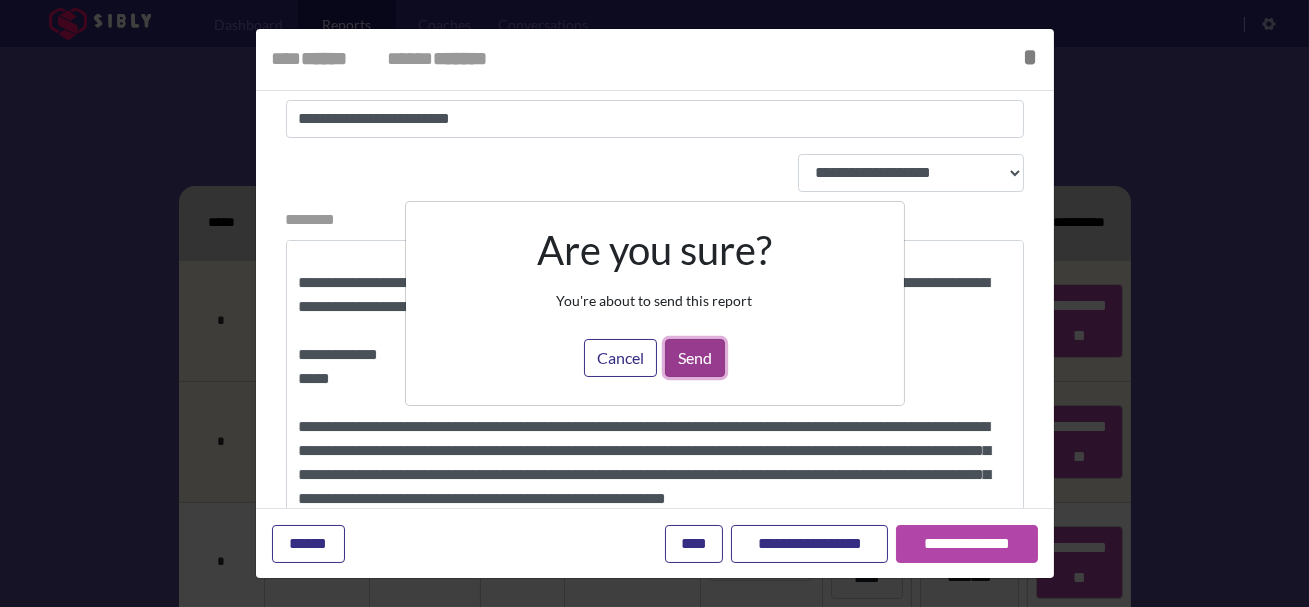 click on "Send" at bounding box center [695, 358] 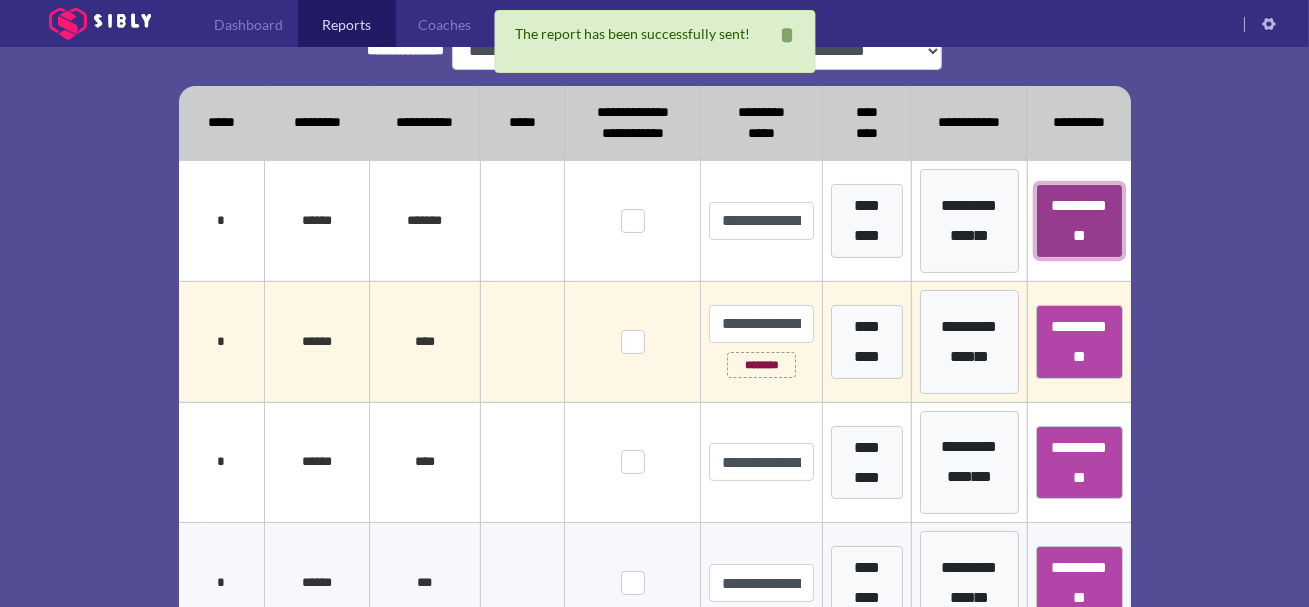 scroll, scrollTop: 484, scrollLeft: 0, axis: vertical 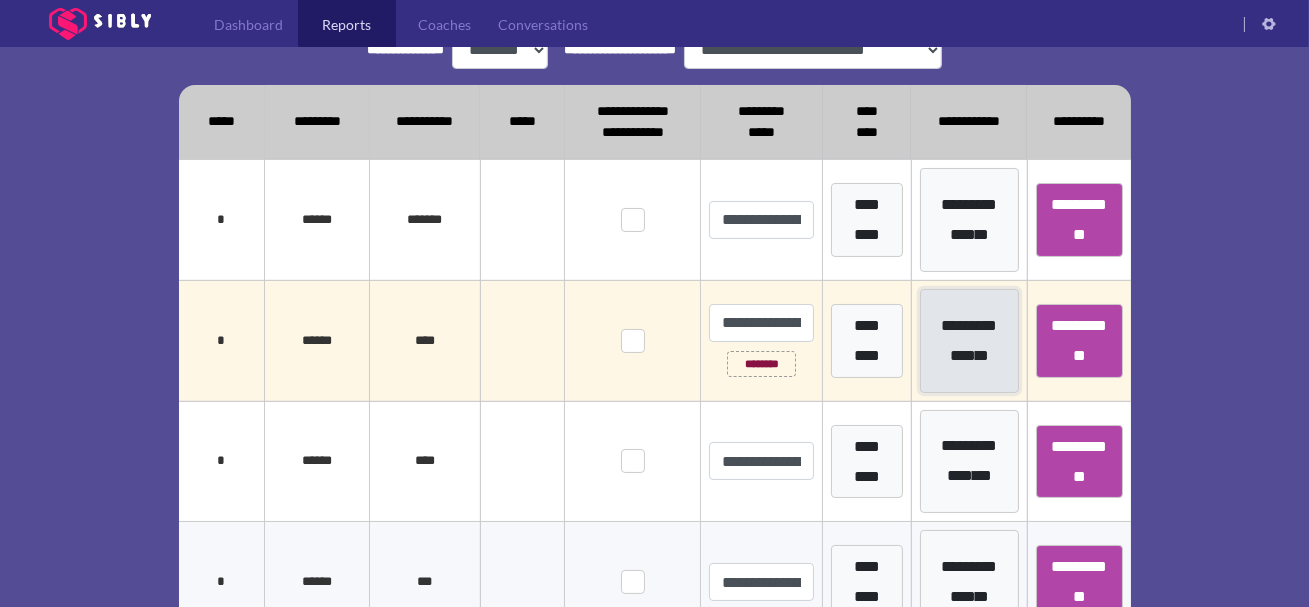 click on "**********" at bounding box center [969, 341] 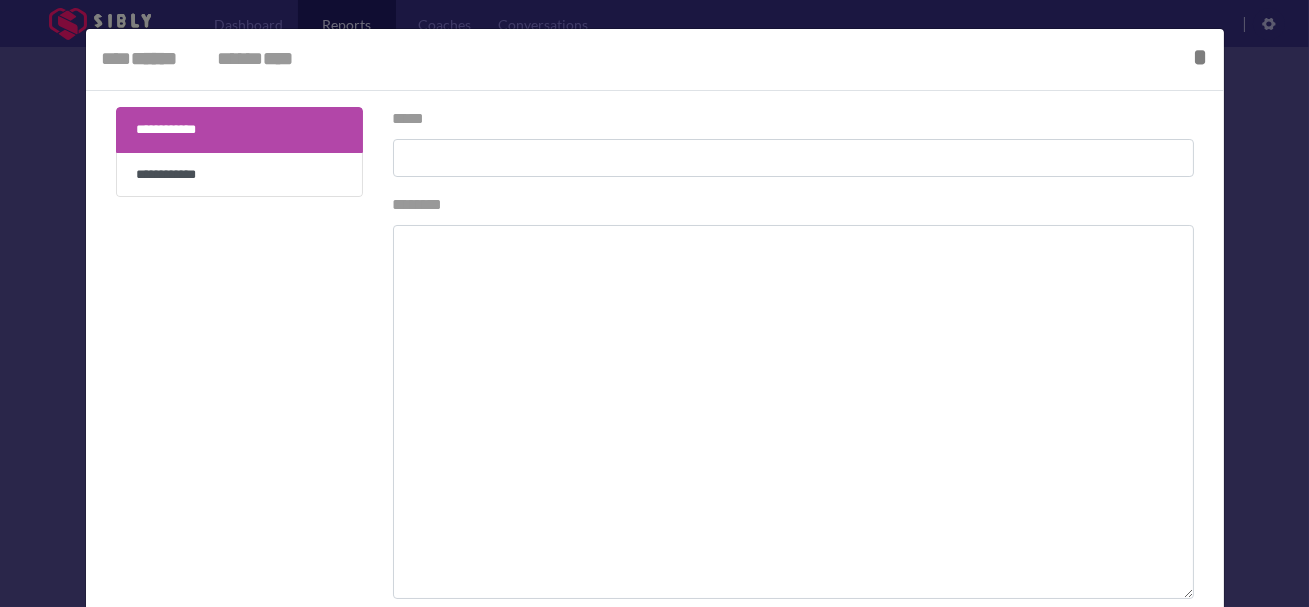 type on "**********" 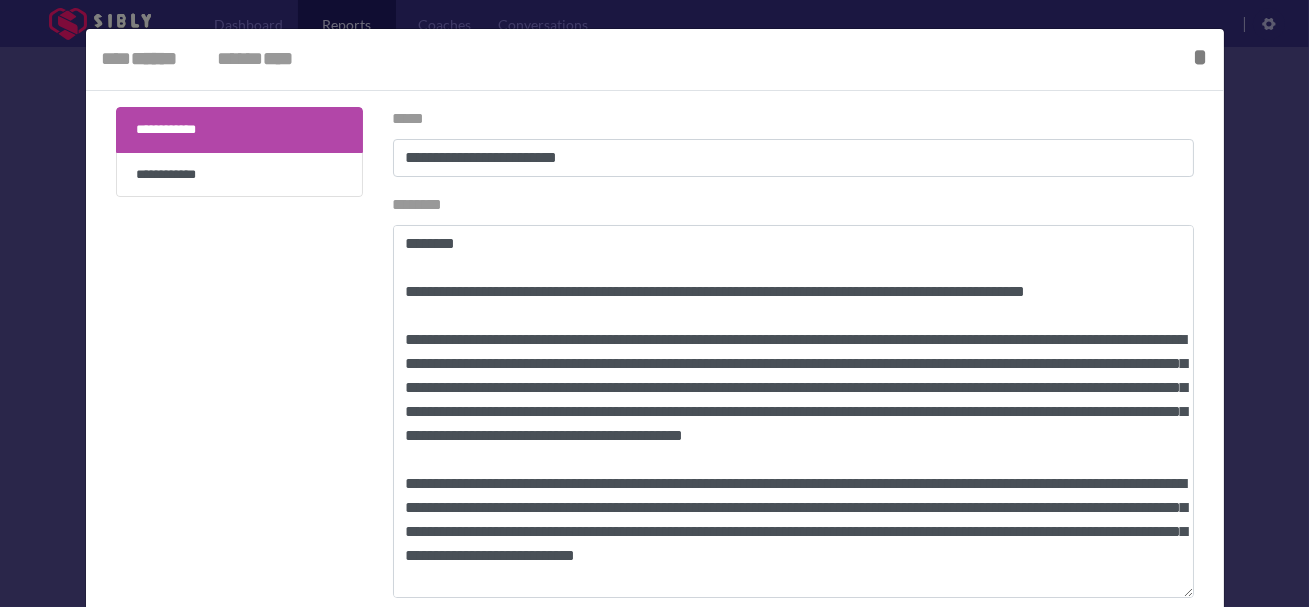 click at bounding box center (654, 303) 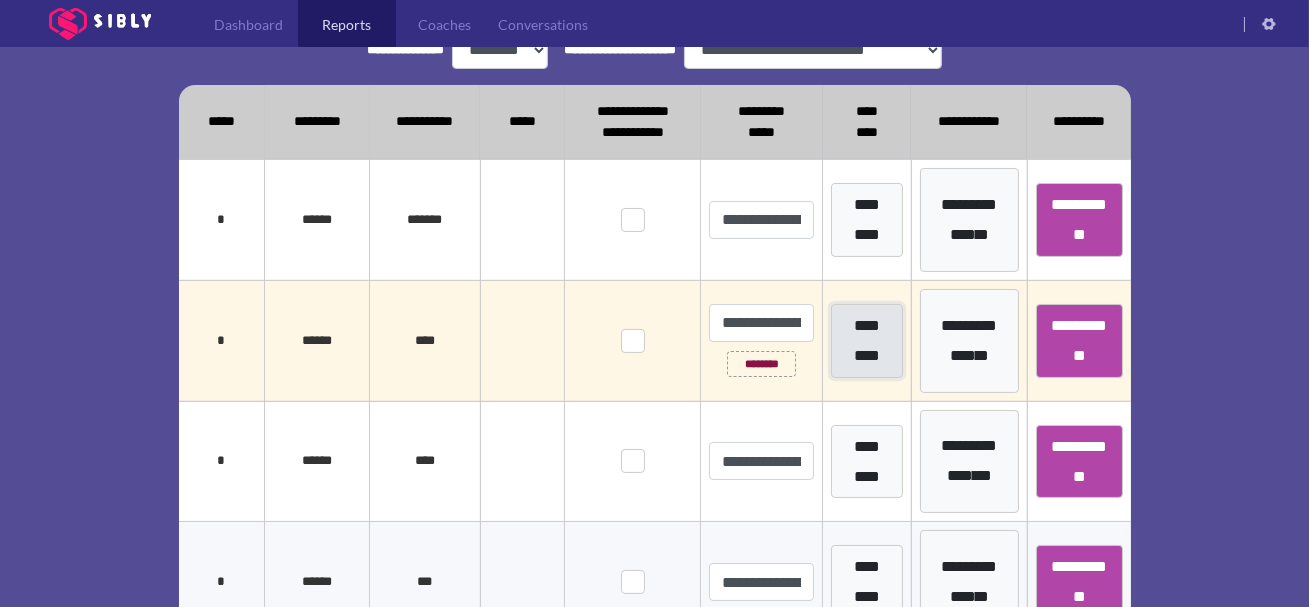 click on "*********" at bounding box center [866, 341] 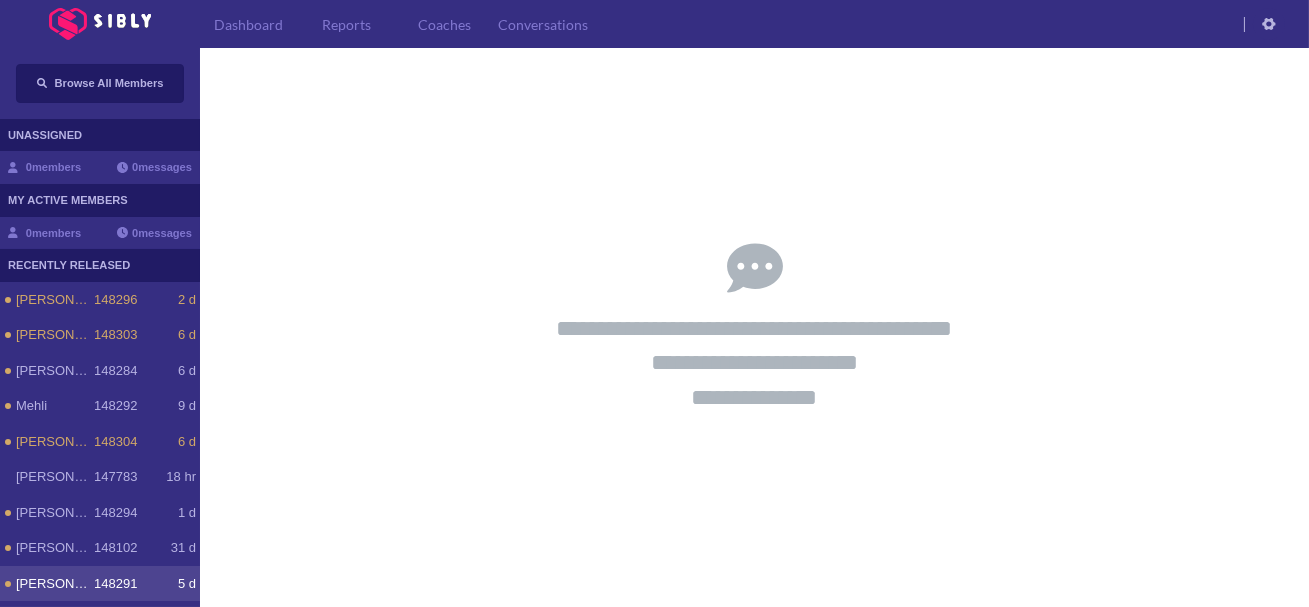 click on "[PERSON_NAME]" at bounding box center [55, 584] 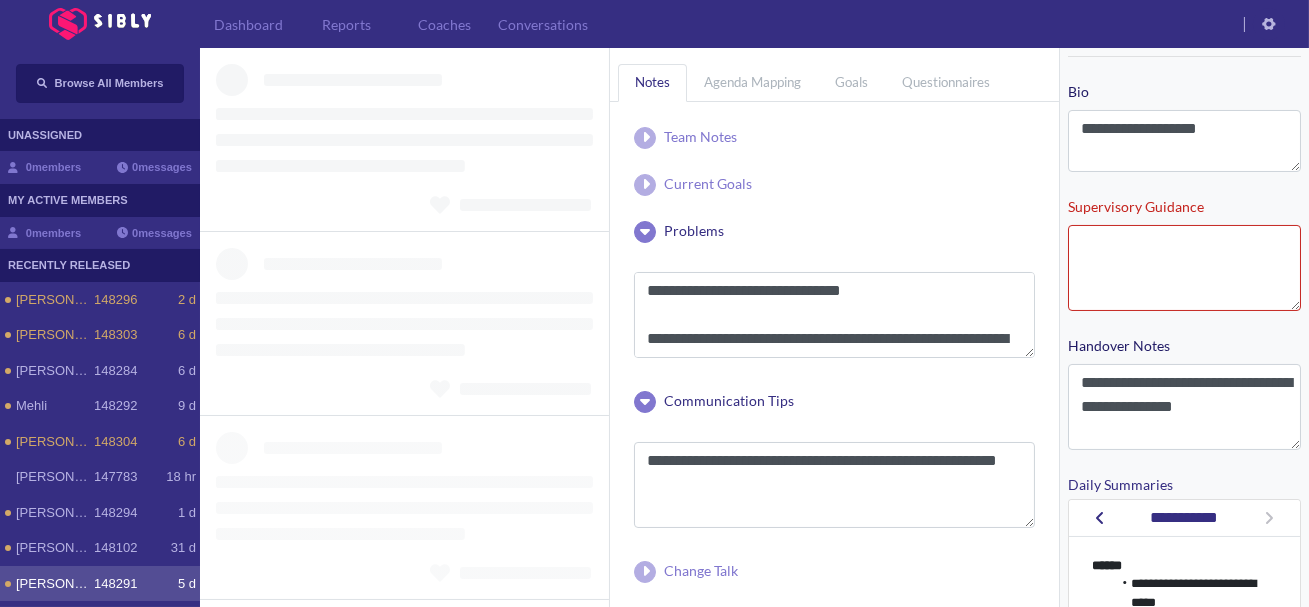 scroll, scrollTop: 336, scrollLeft: 0, axis: vertical 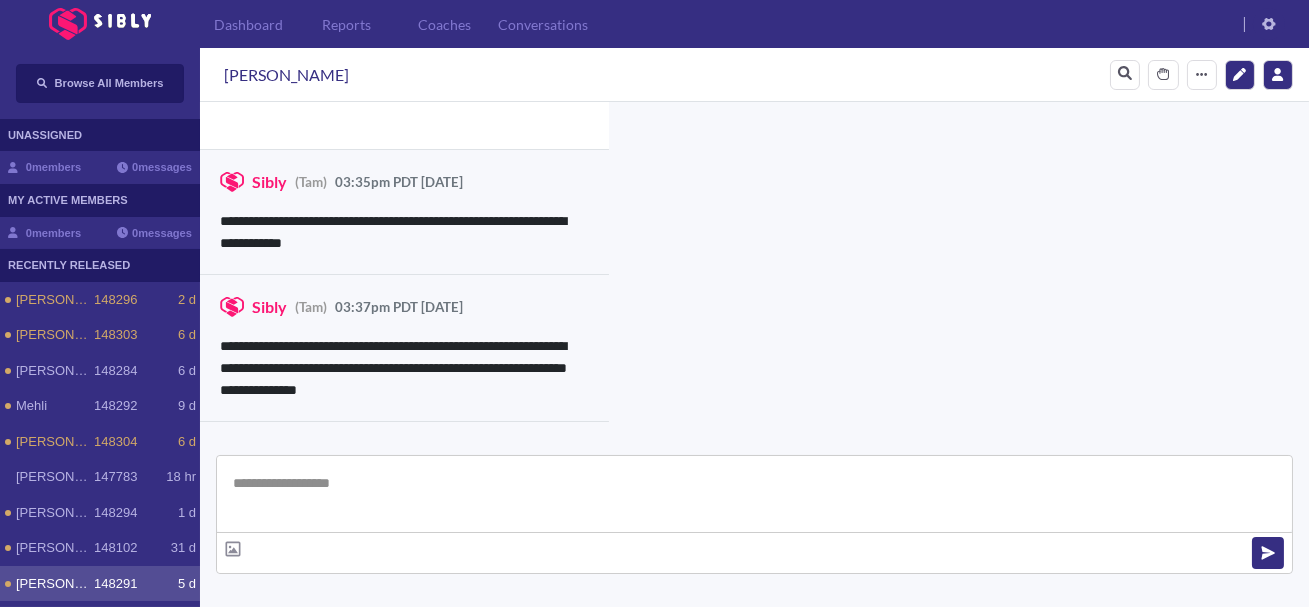 click 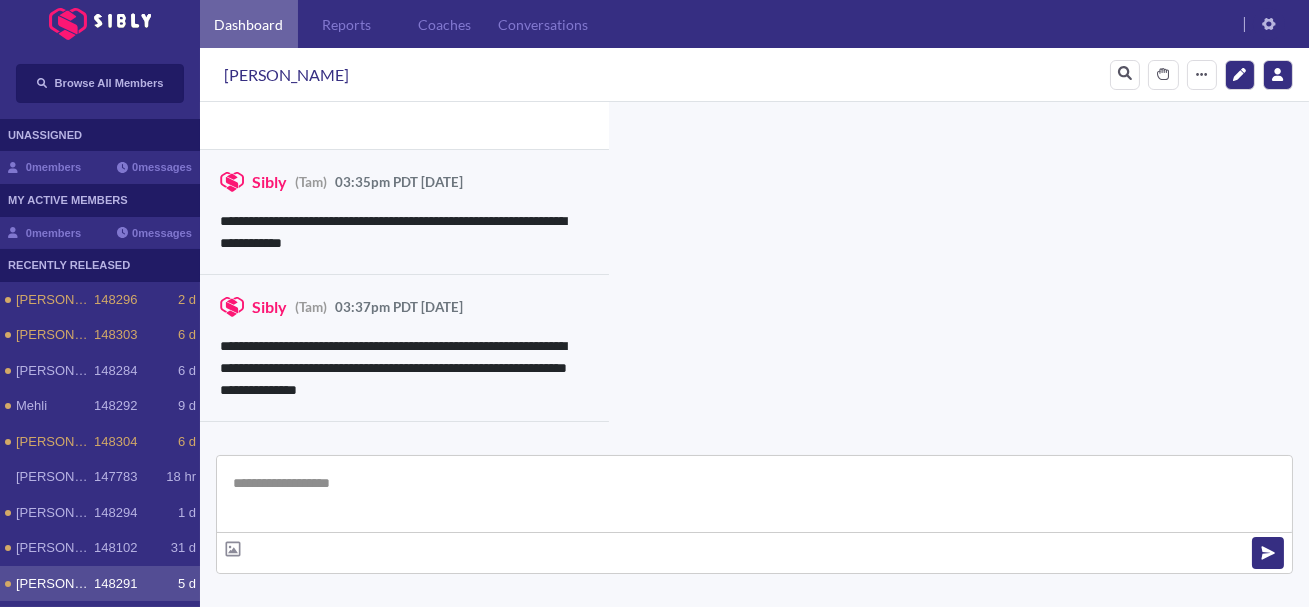 click on "Dashboard" at bounding box center [249, 24] 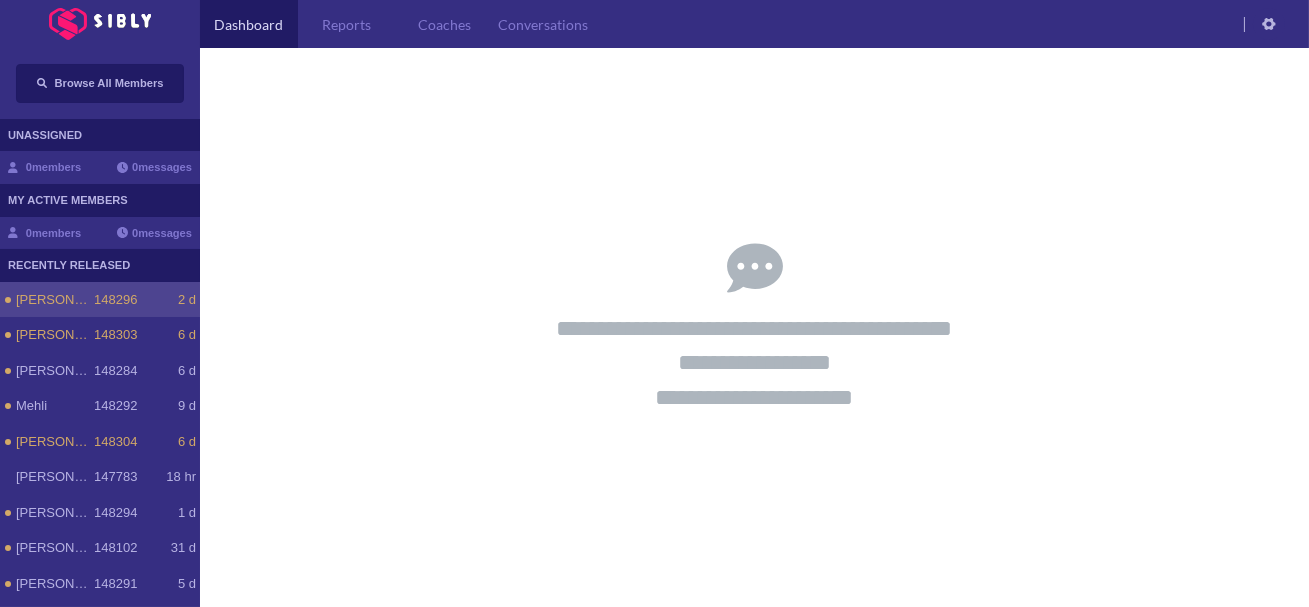click on "148296" at bounding box center [115, 300] 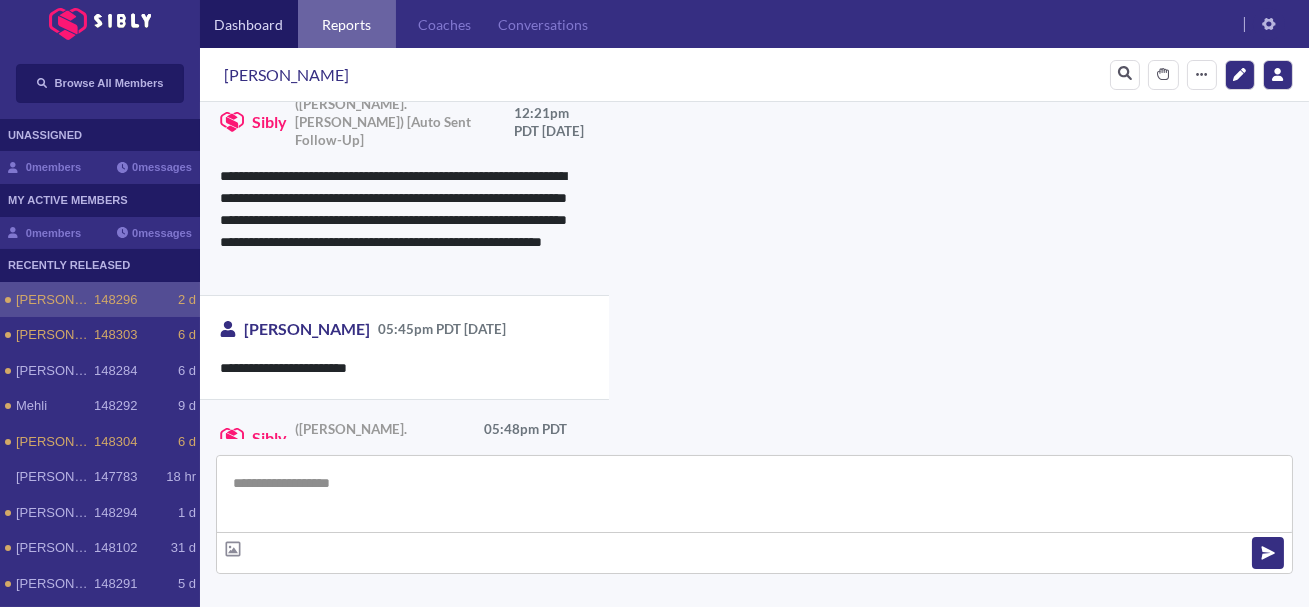 scroll, scrollTop: 4797, scrollLeft: 0, axis: vertical 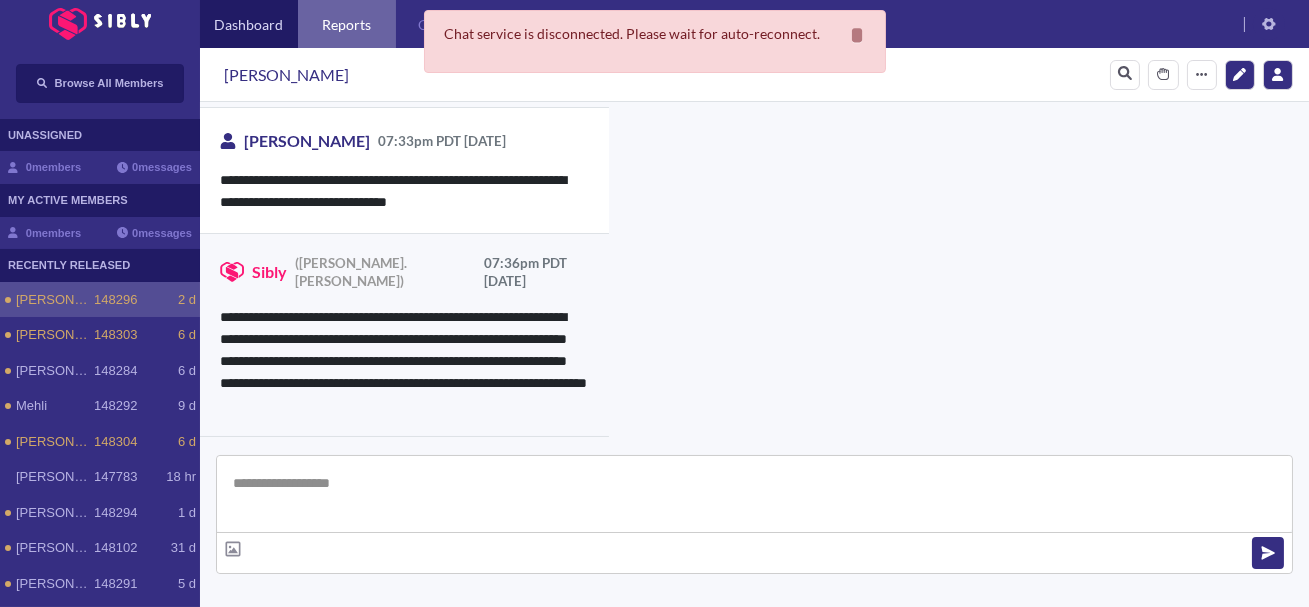 click on "Reports" at bounding box center [347, 24] 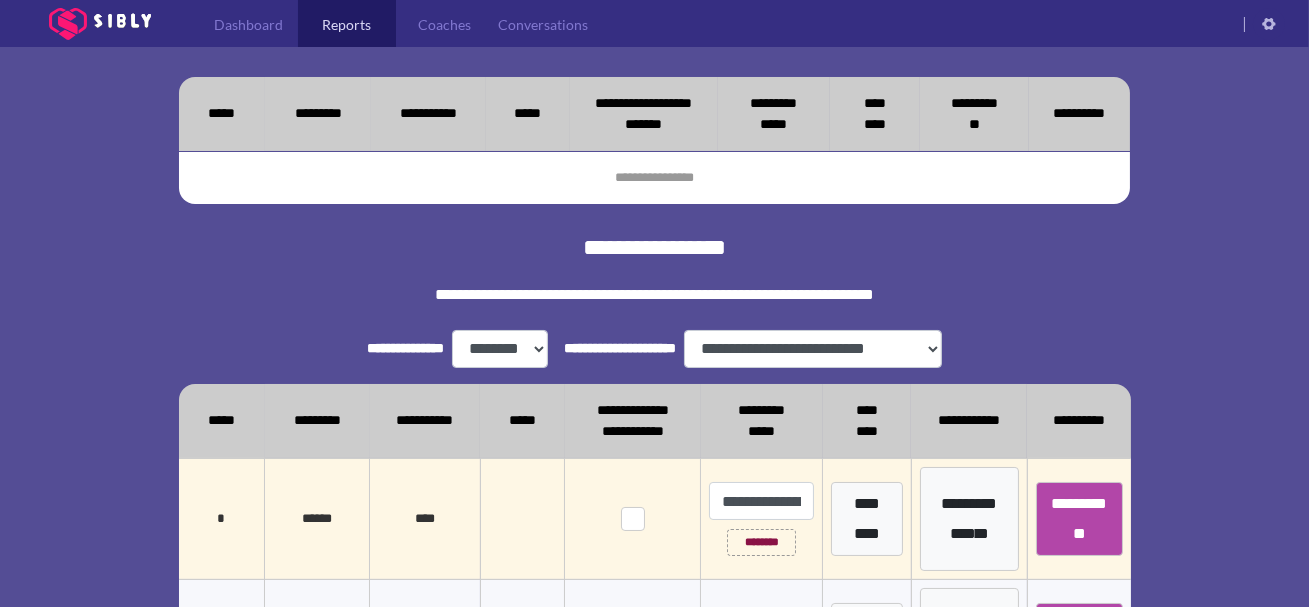 scroll, scrollTop: 0, scrollLeft: 0, axis: both 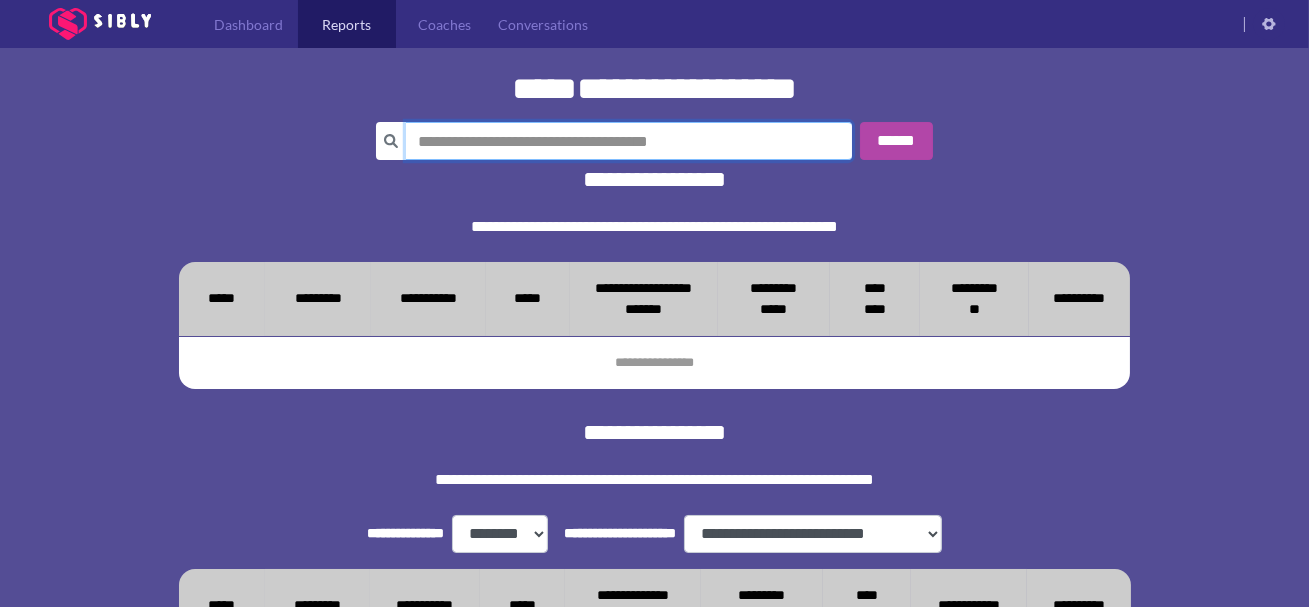 click at bounding box center (629, 141) 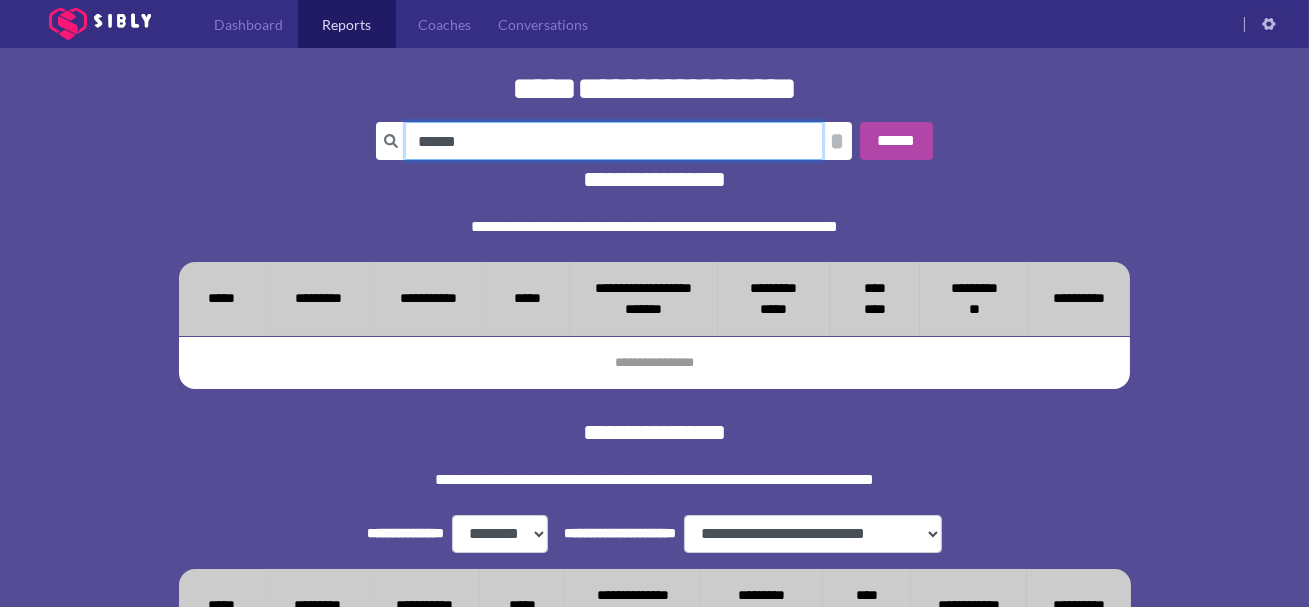 type on "******" 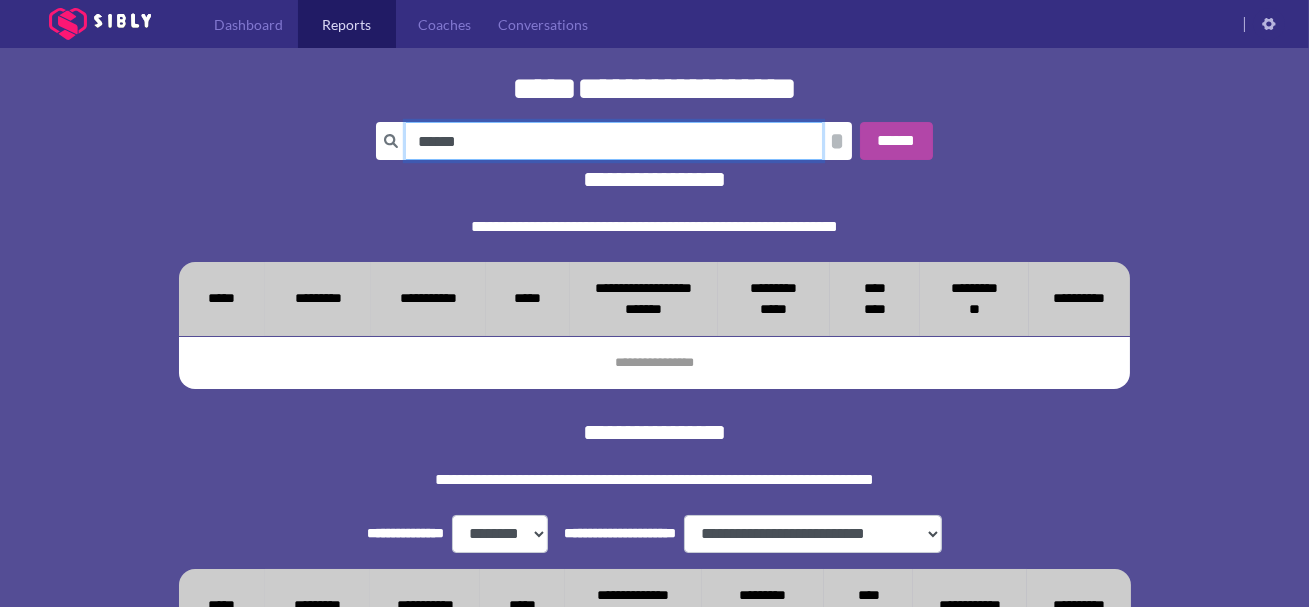 scroll, scrollTop: 314, scrollLeft: 0, axis: vertical 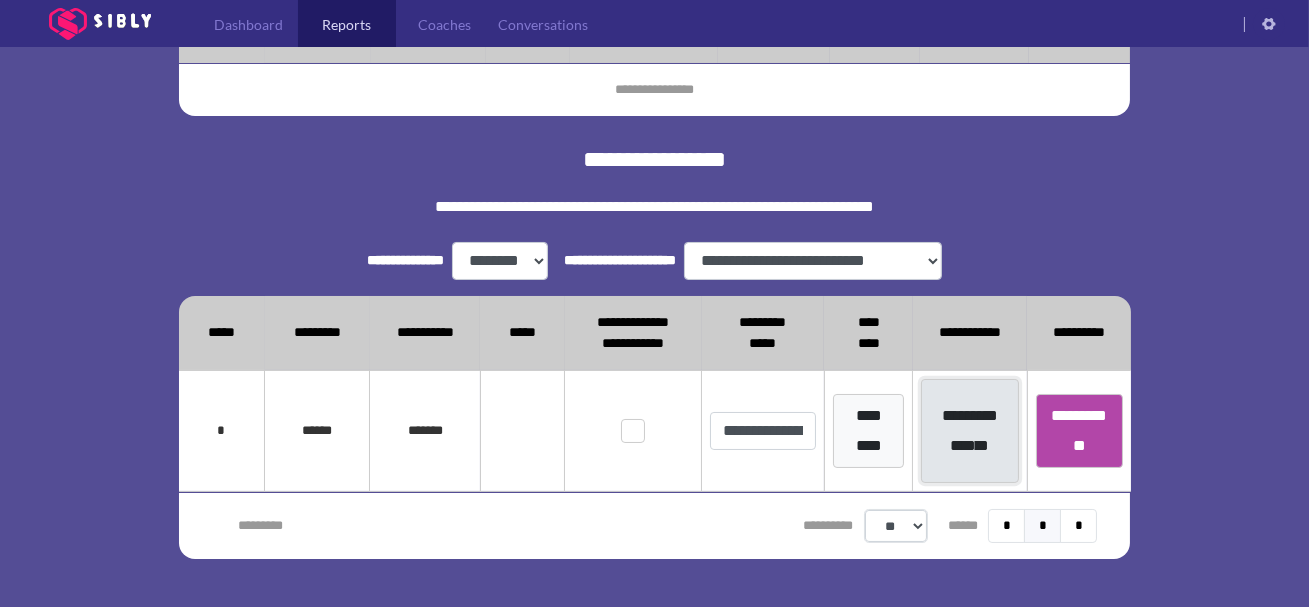click on "**********" at bounding box center [969, 431] 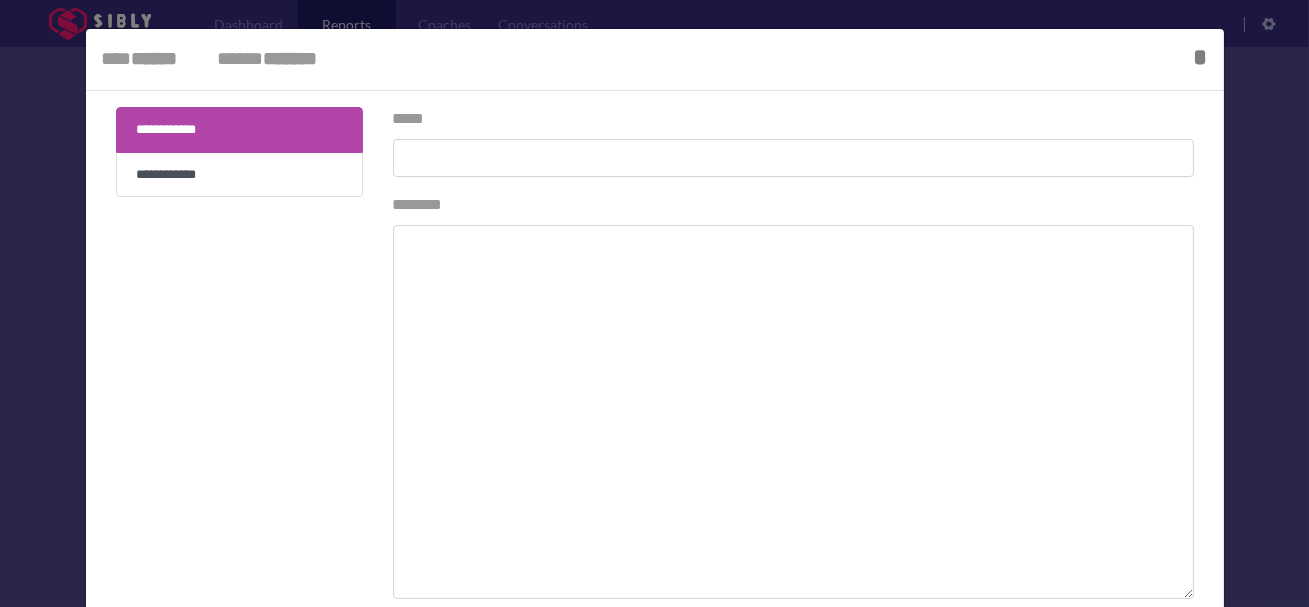click at bounding box center [654, 303] 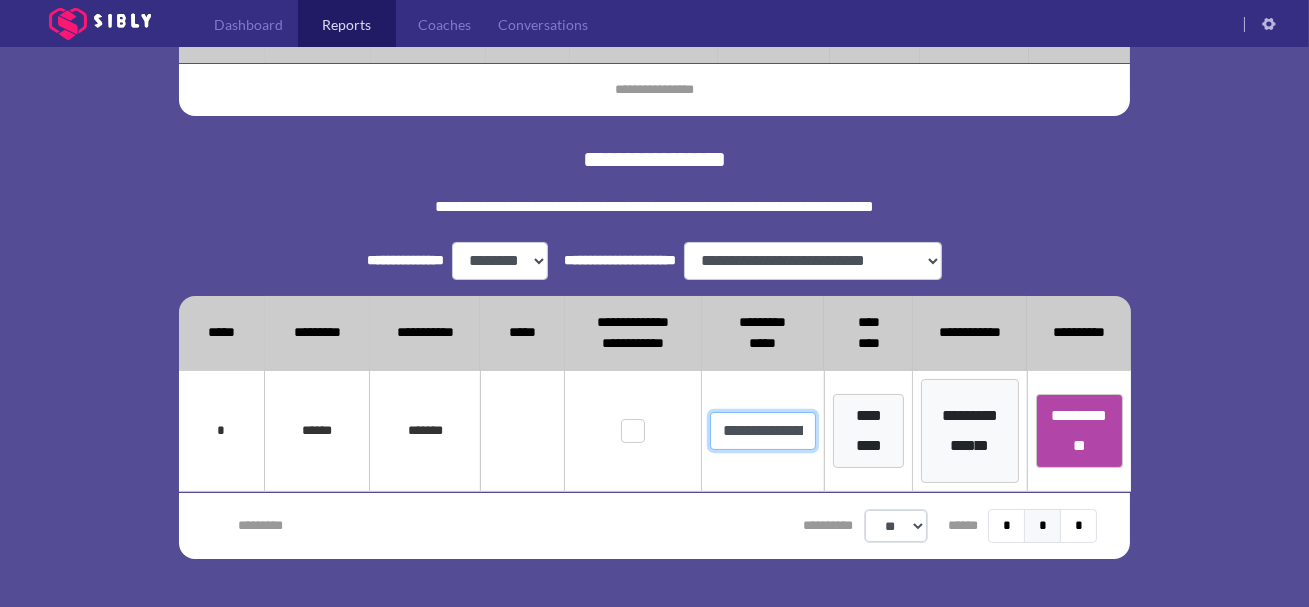 click on "**********" at bounding box center (762, 431) 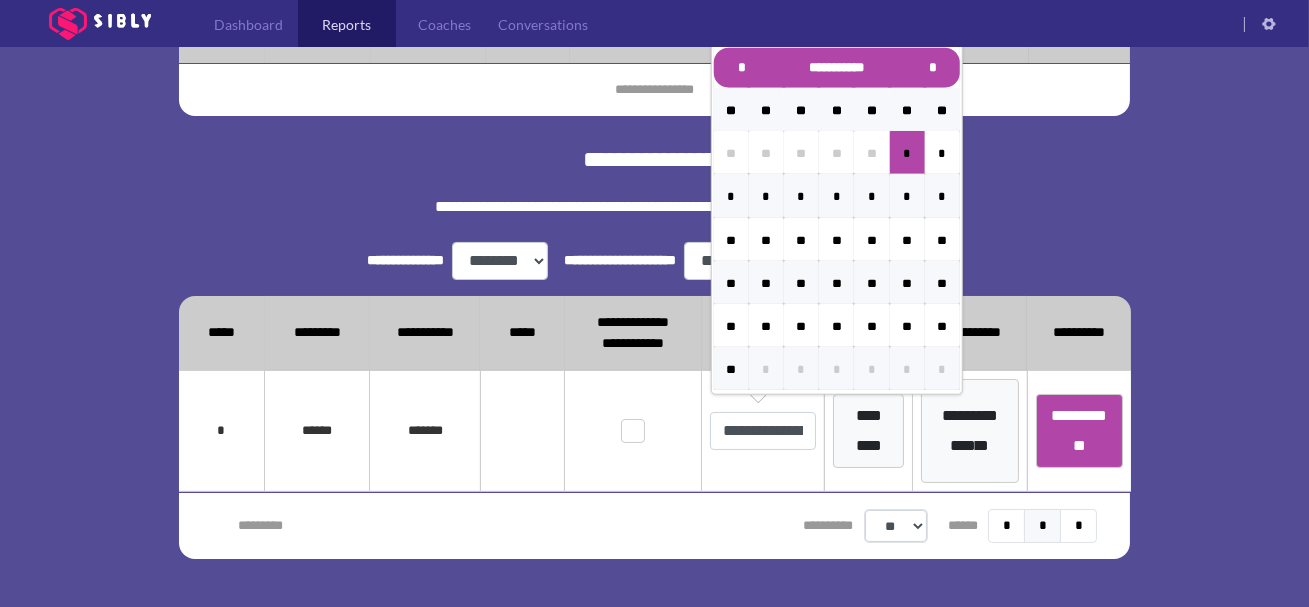 click on "**********" at bounding box center (655, 206) 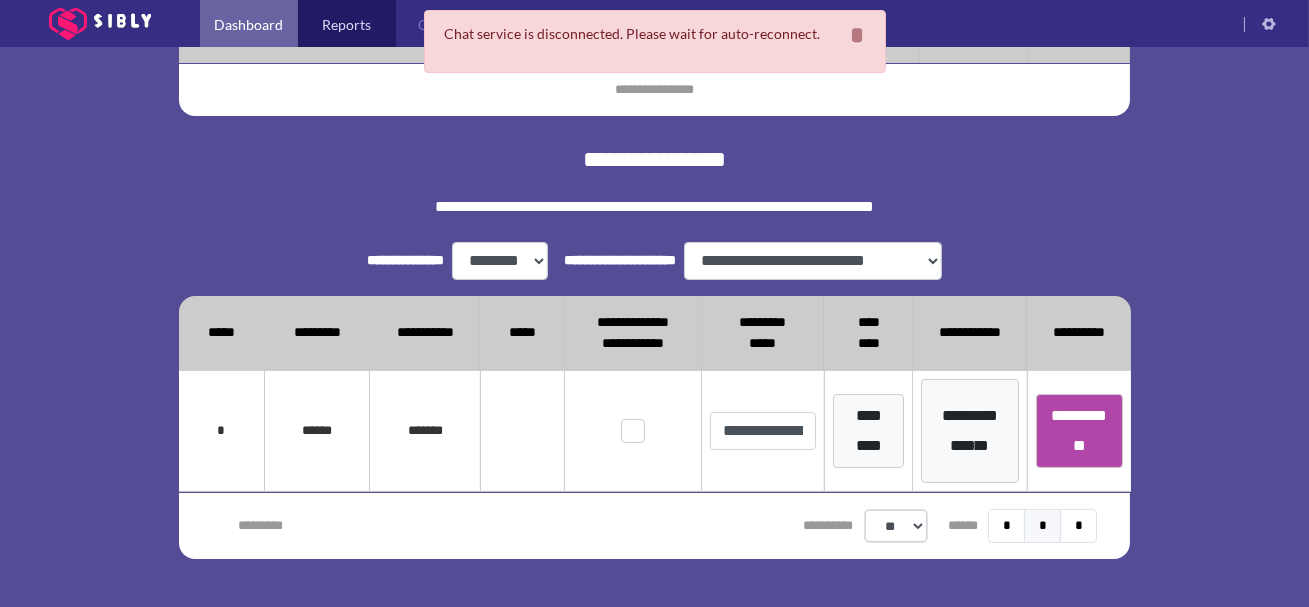 click on "Dashboard" at bounding box center (249, 24) 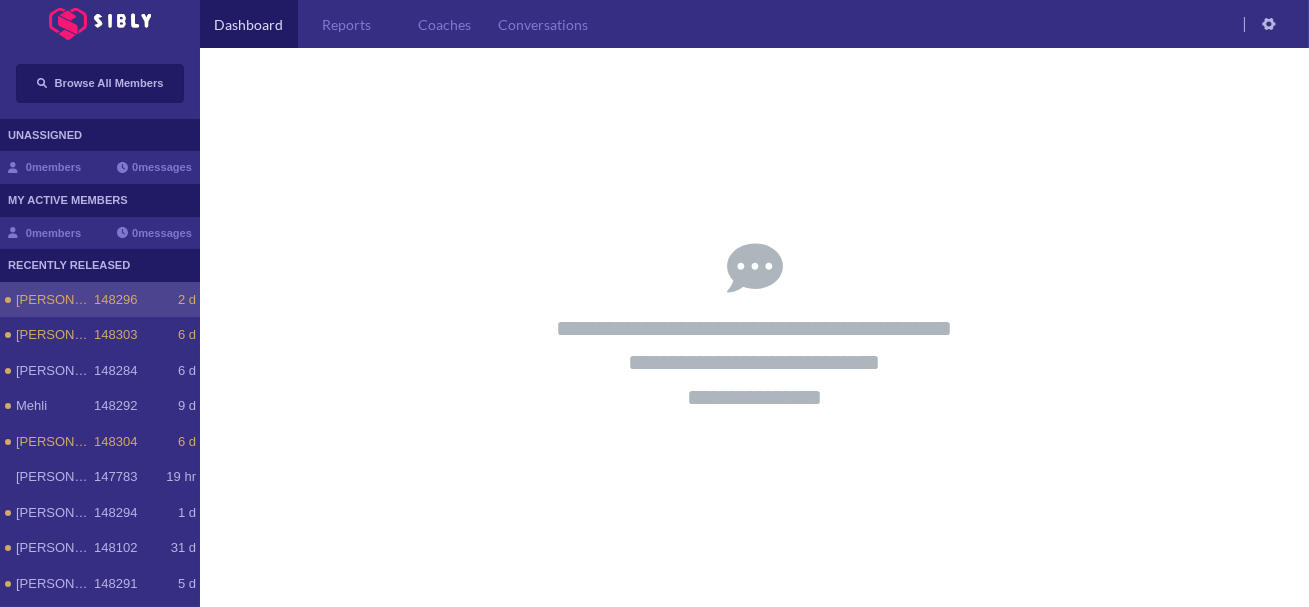 click on "148296" at bounding box center [115, 300] 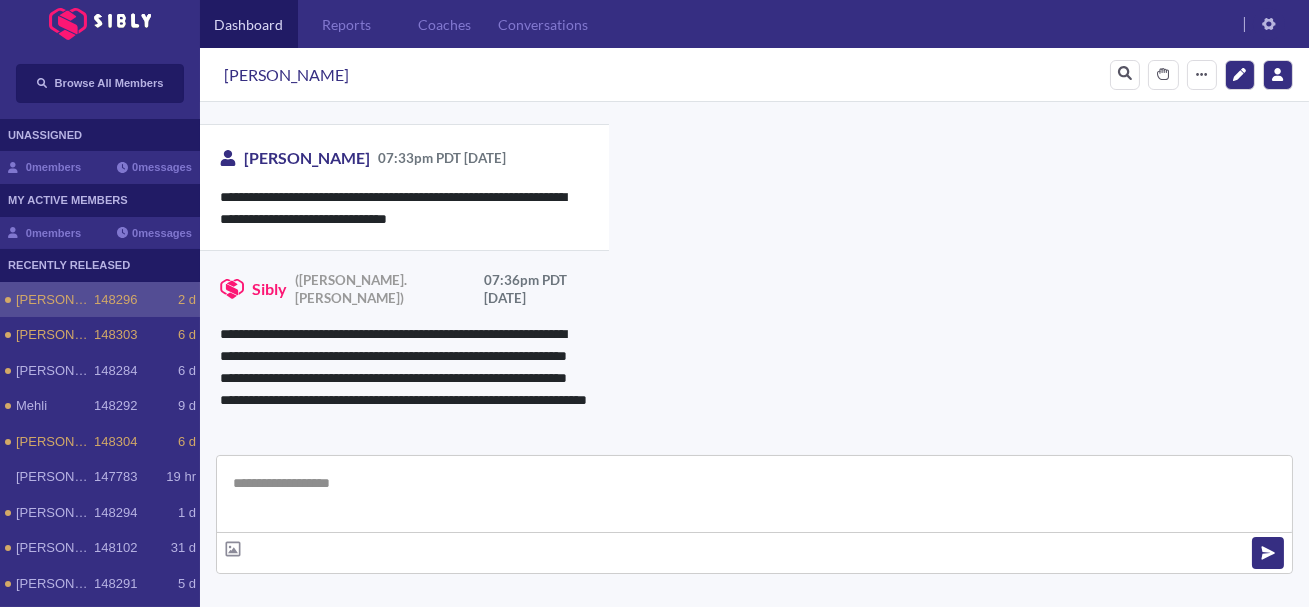 scroll, scrollTop: 4797, scrollLeft: 0, axis: vertical 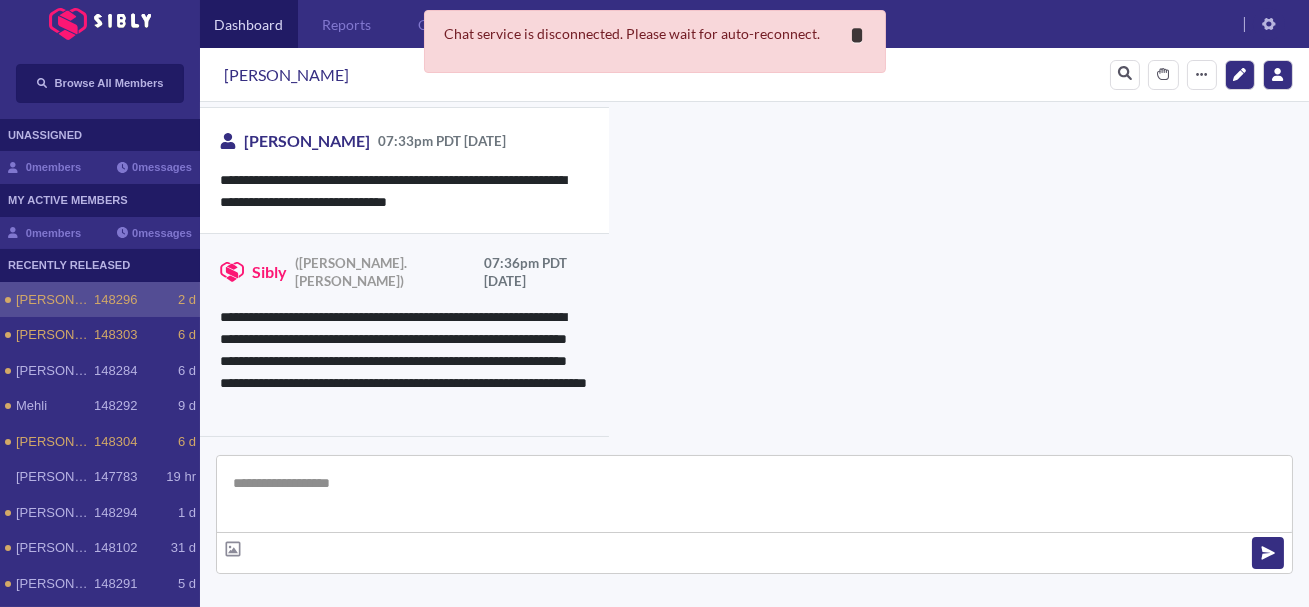 click on "**********" at bounding box center [858, 35] 